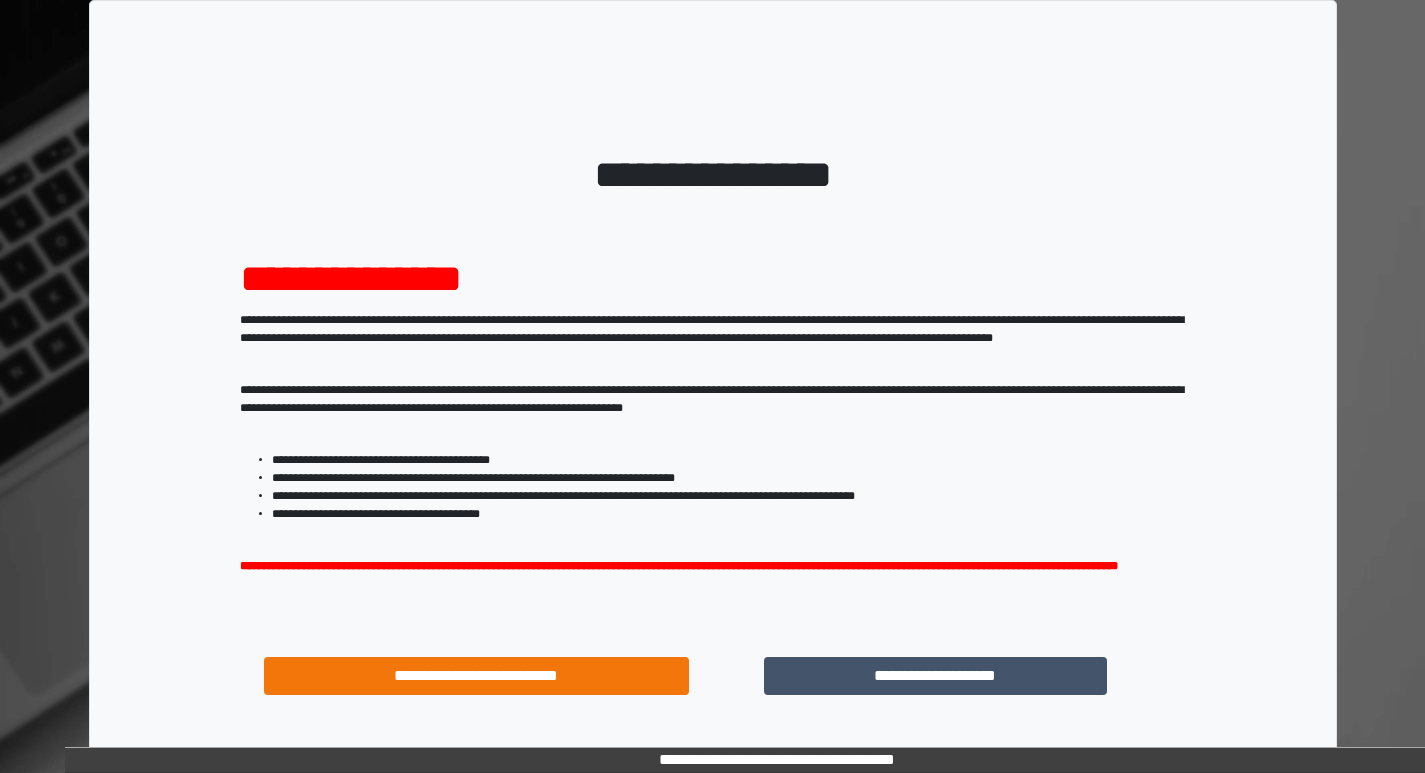 scroll, scrollTop: 0, scrollLeft: 0, axis: both 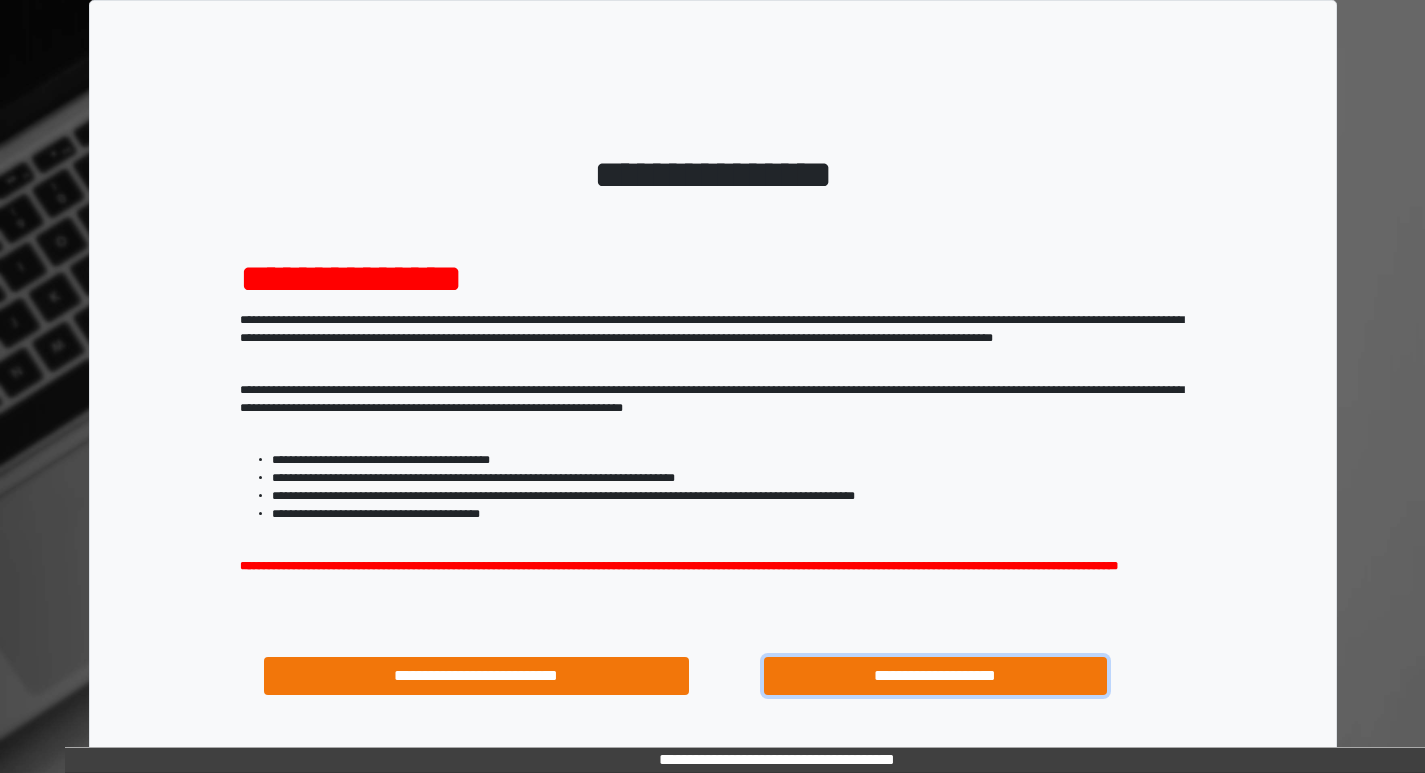 click on "**********" at bounding box center [936, 676] 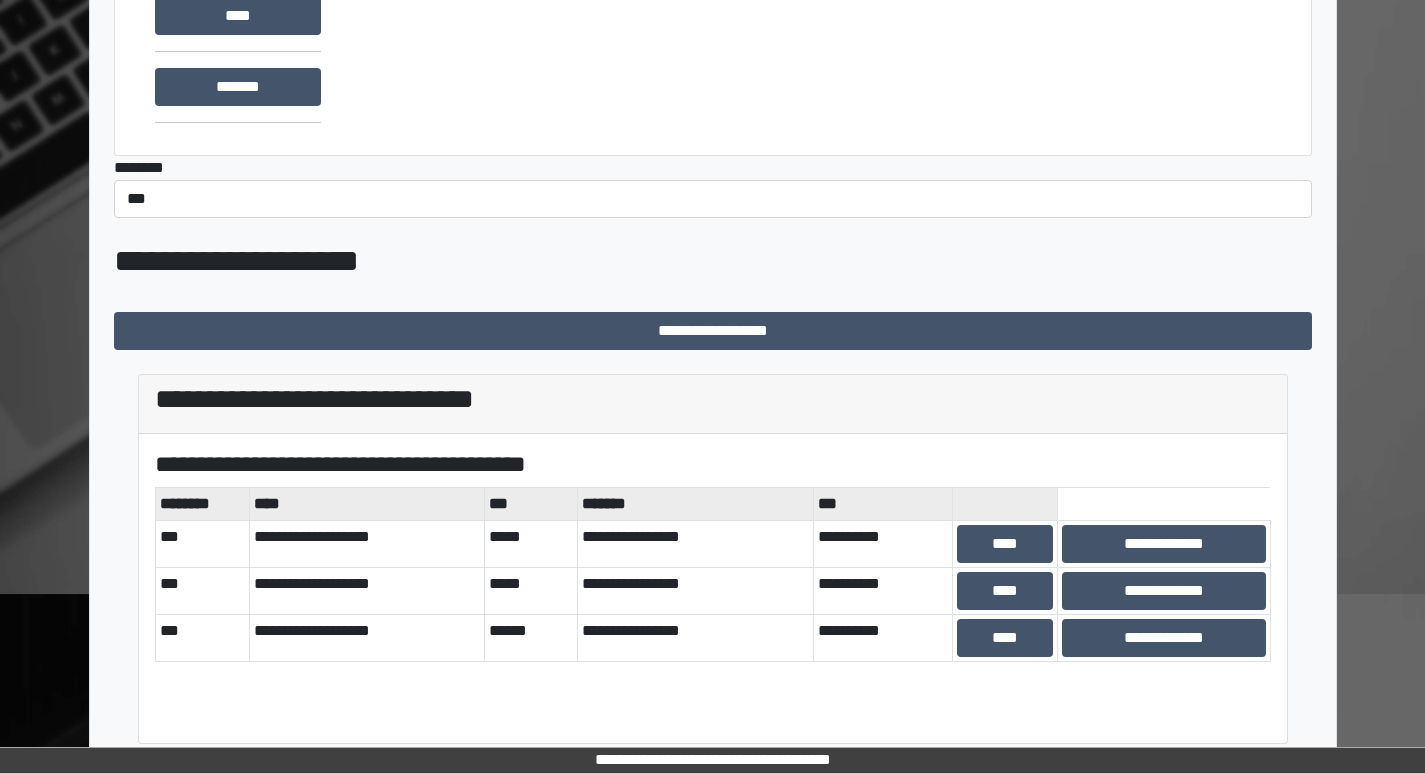 scroll, scrollTop: 259, scrollLeft: 0, axis: vertical 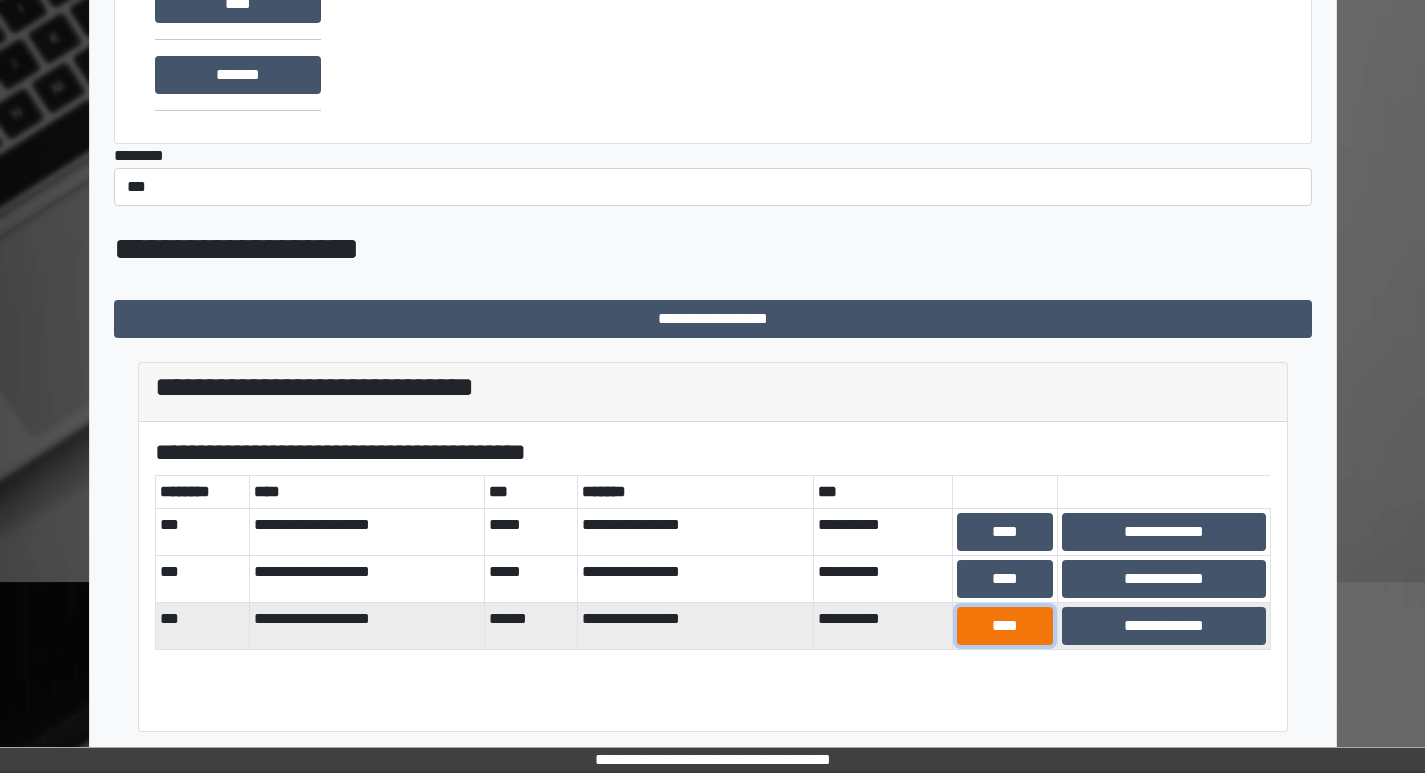click on "****" at bounding box center [1005, 626] 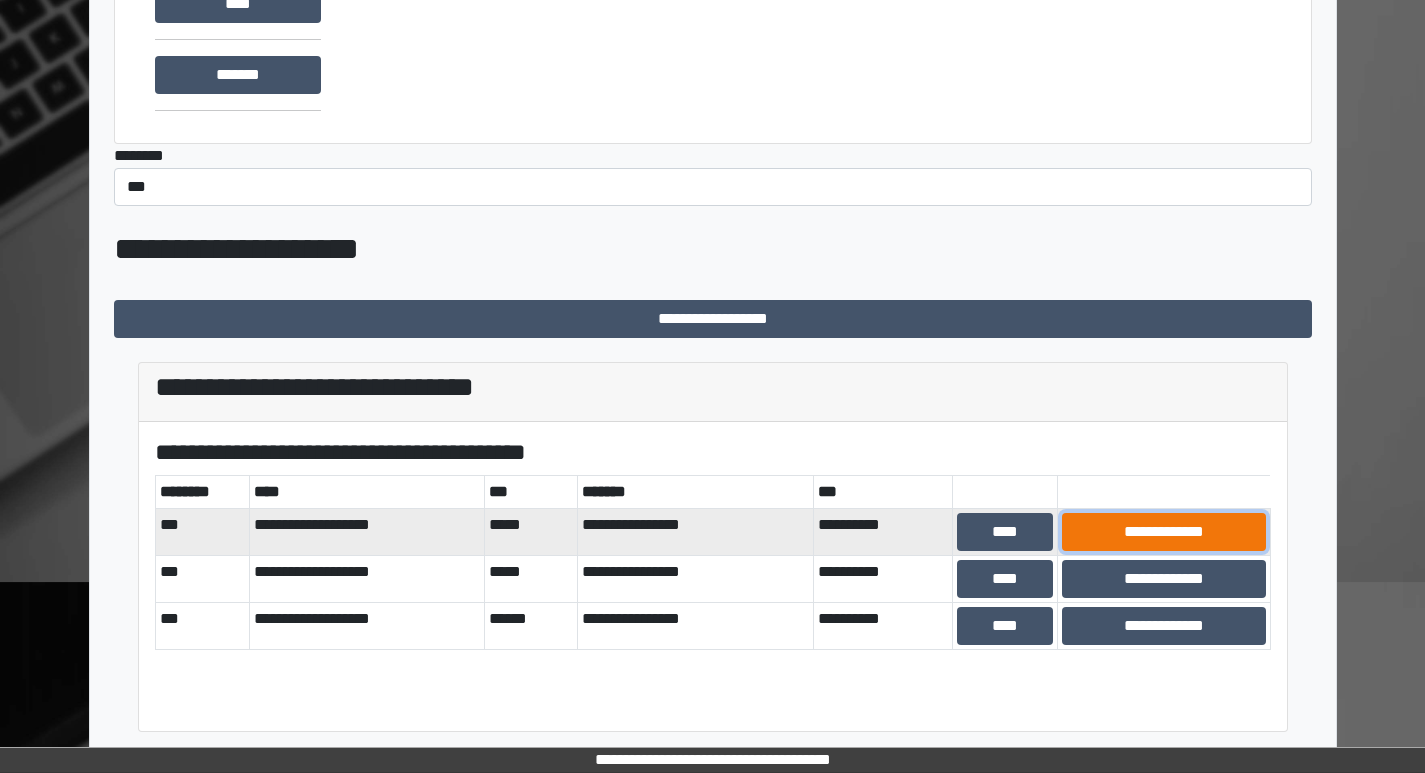 click on "**********" at bounding box center (1163, 532) 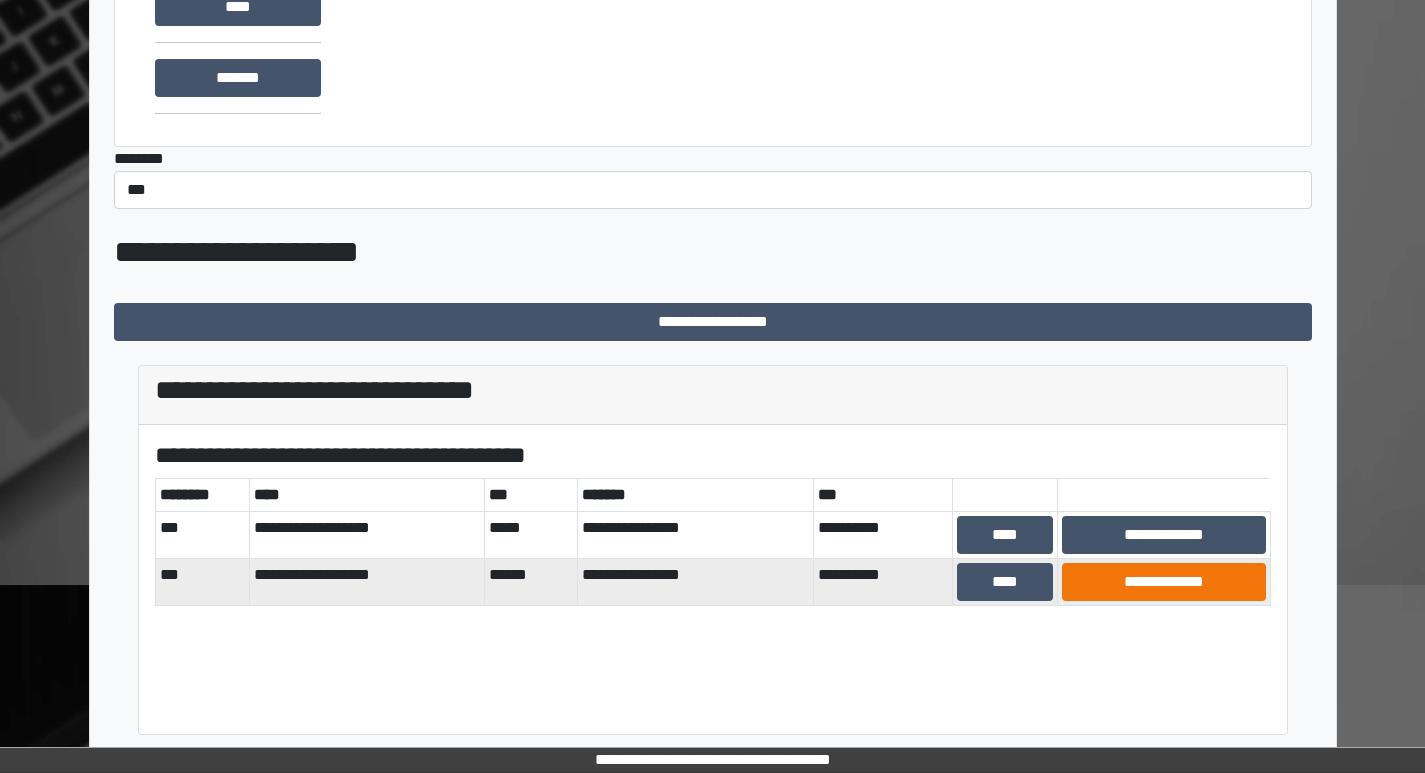 scroll, scrollTop: 259, scrollLeft: 0, axis: vertical 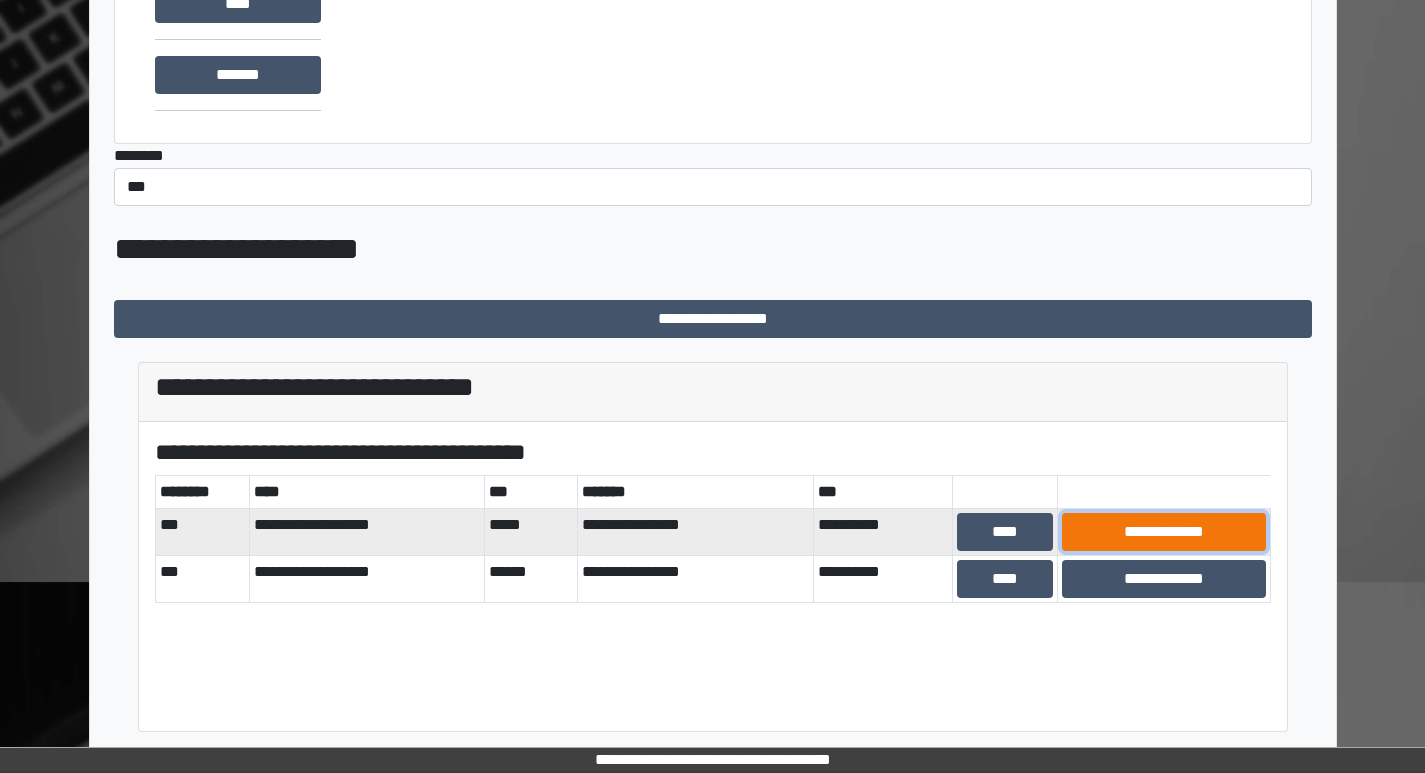 click on "**********" at bounding box center (1163, 532) 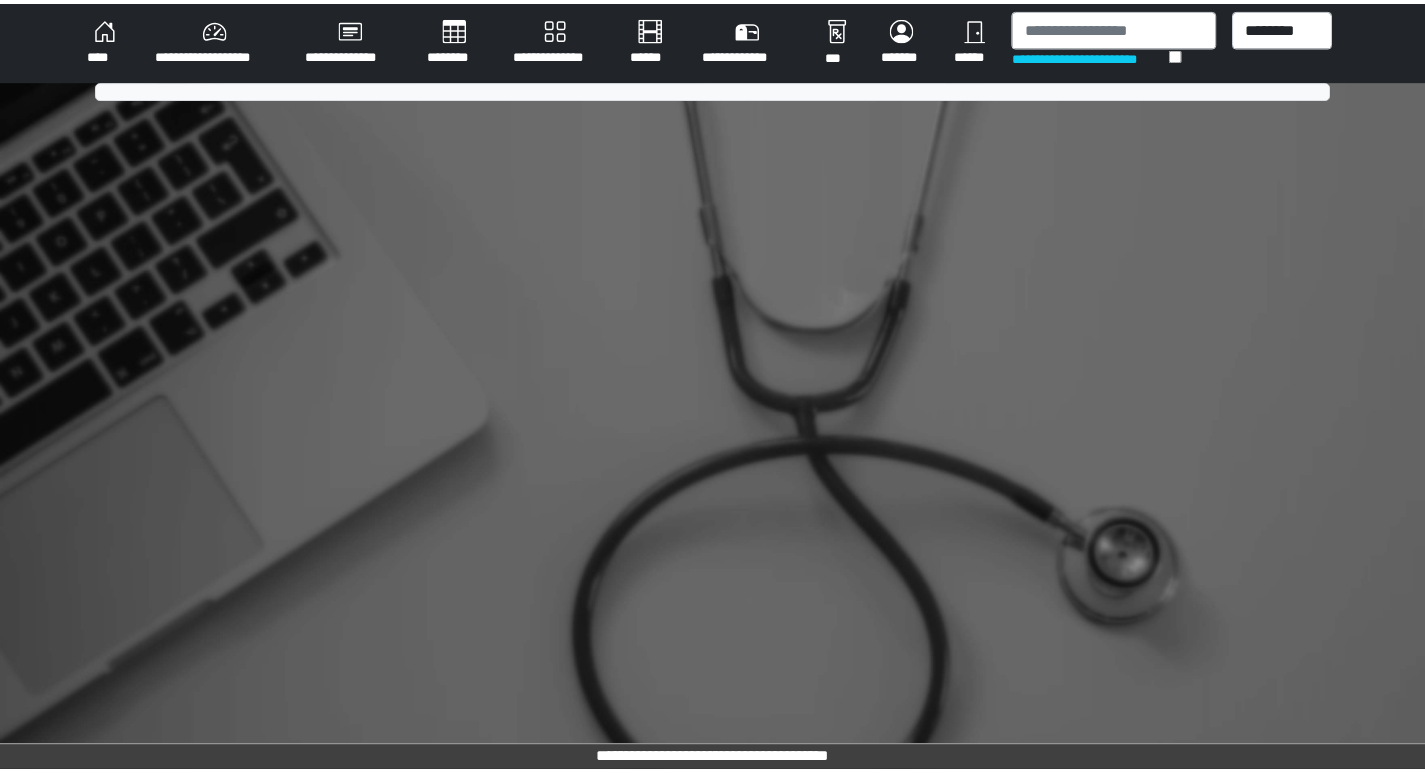 scroll, scrollTop: 0, scrollLeft: 0, axis: both 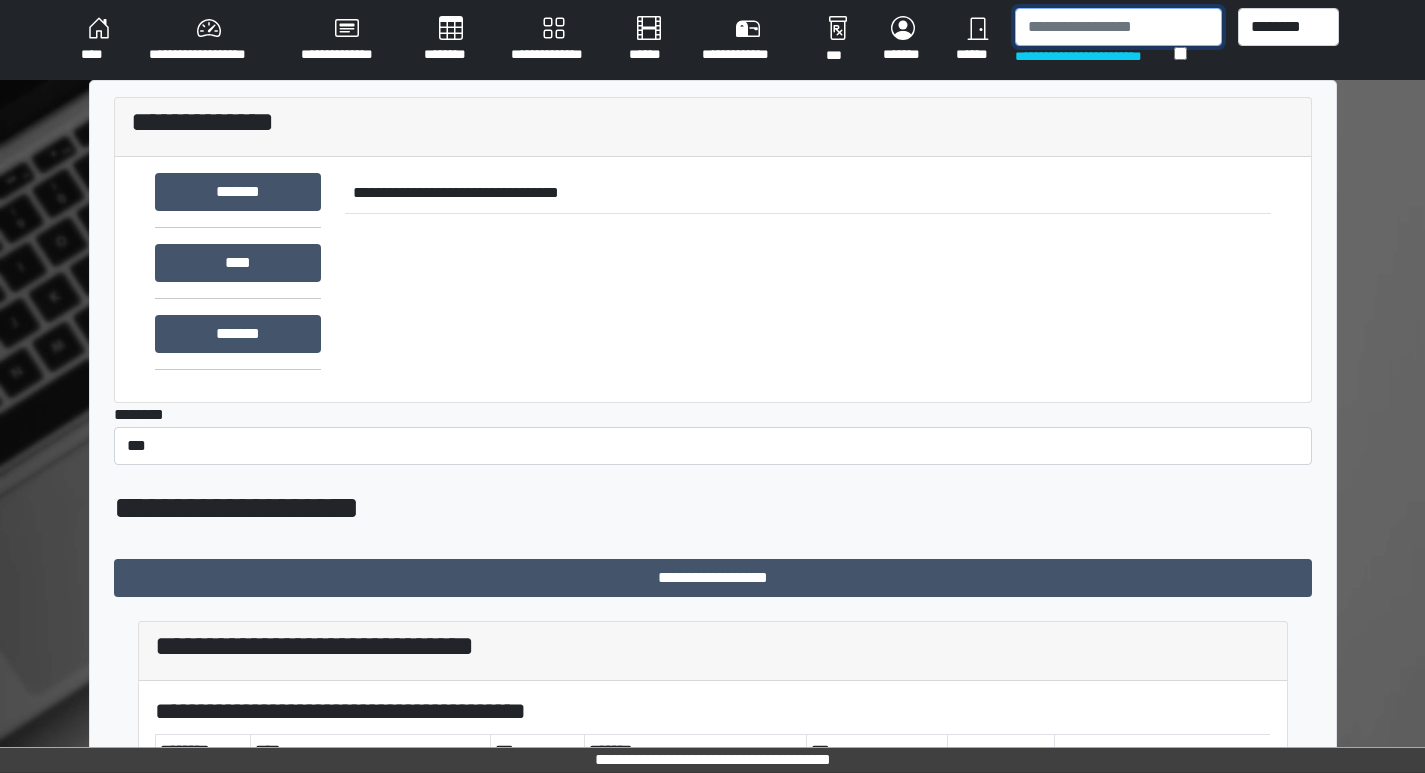 click at bounding box center [1118, 27] 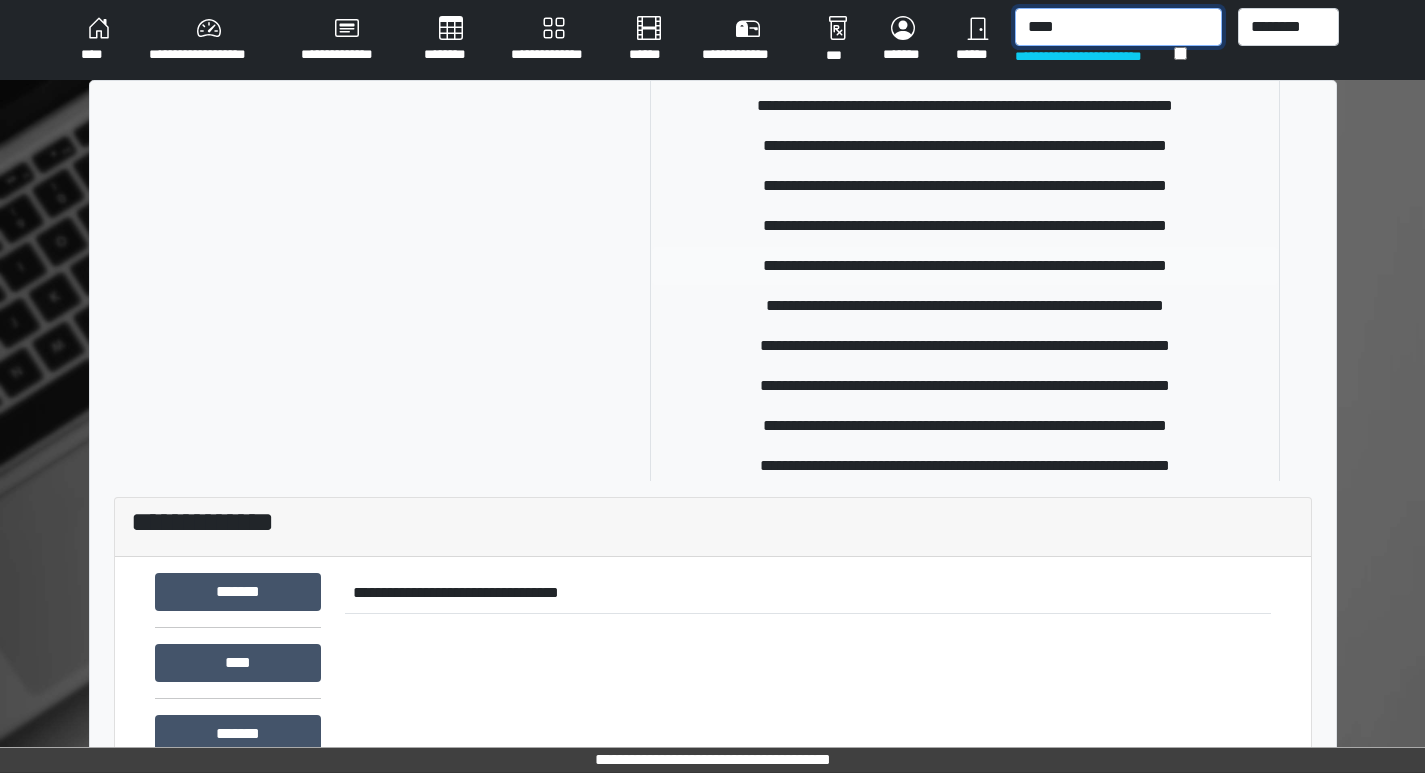 scroll, scrollTop: 600, scrollLeft: 0, axis: vertical 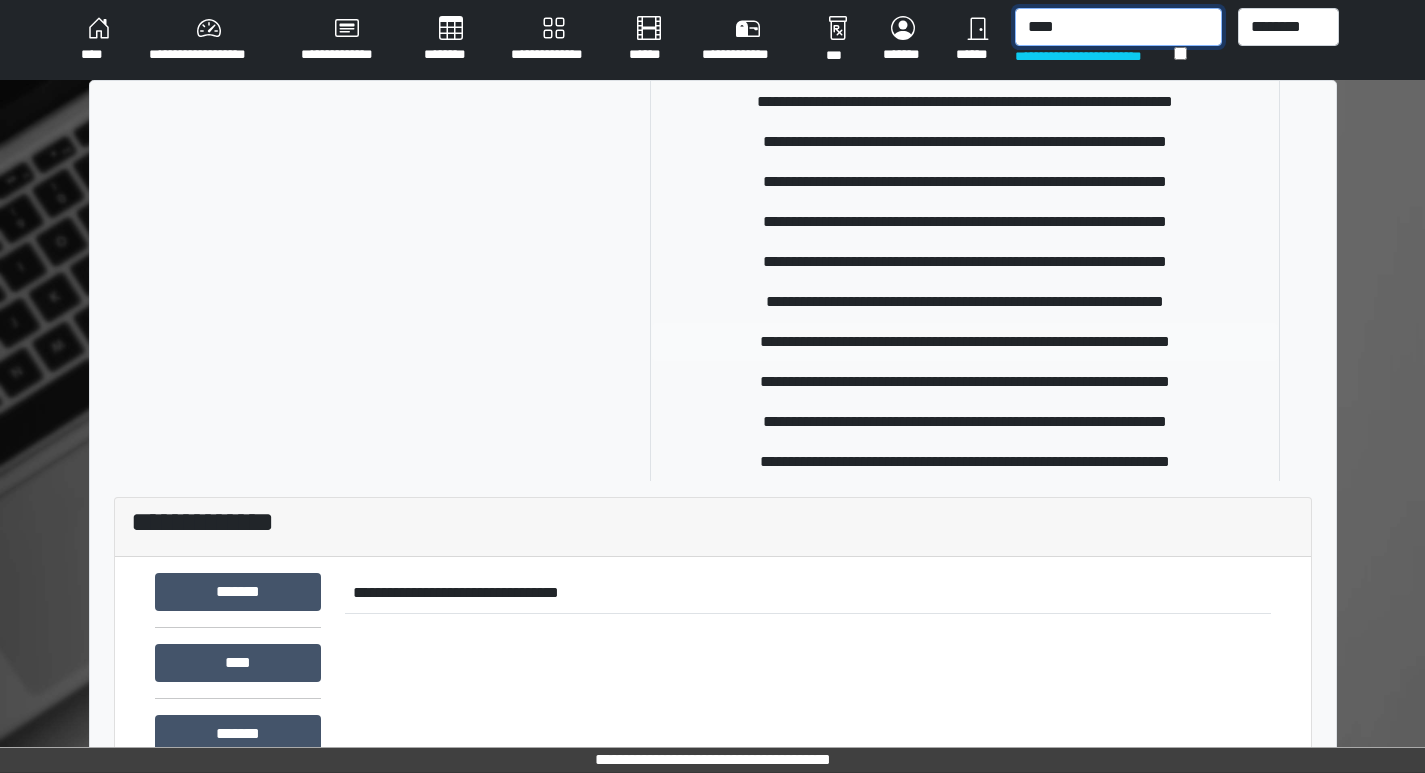 type on "****" 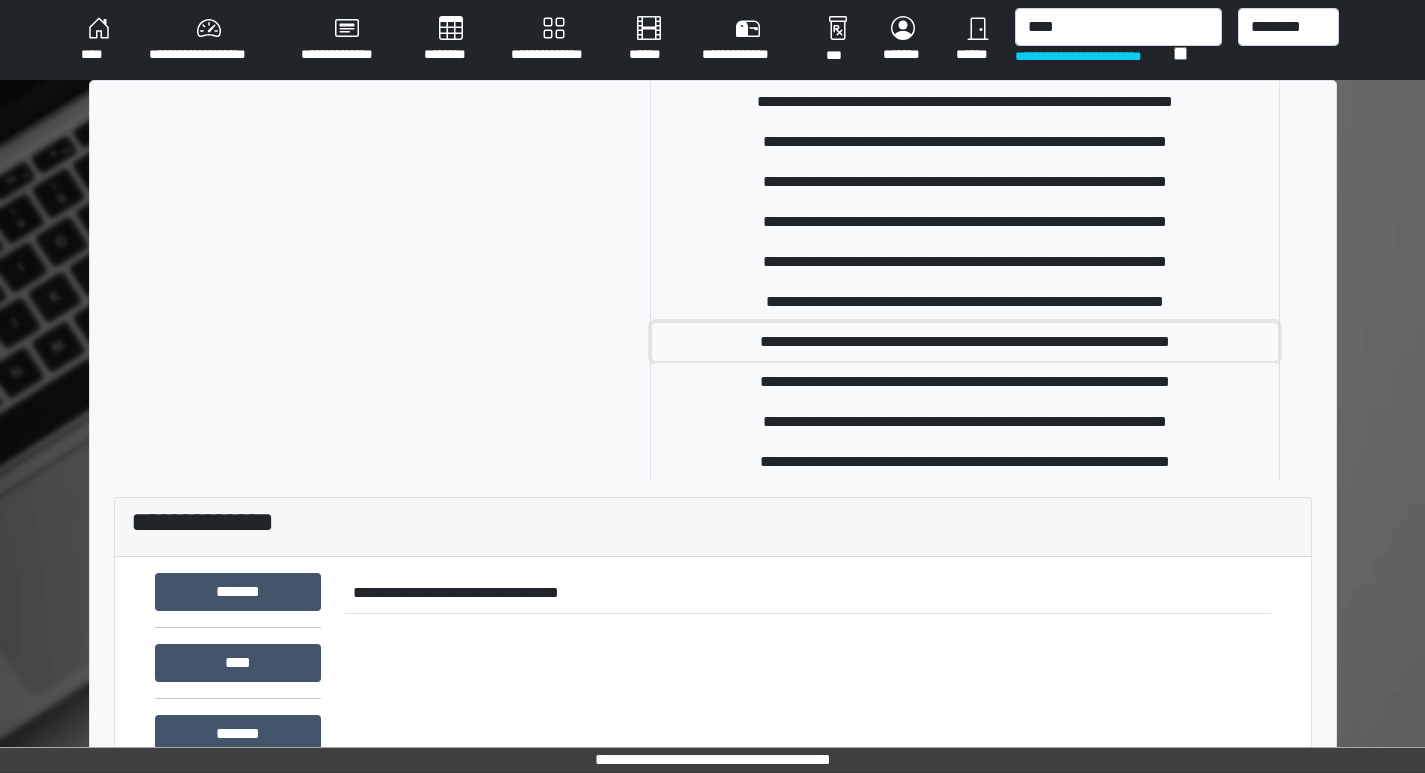 click on "**********" at bounding box center (965, 342) 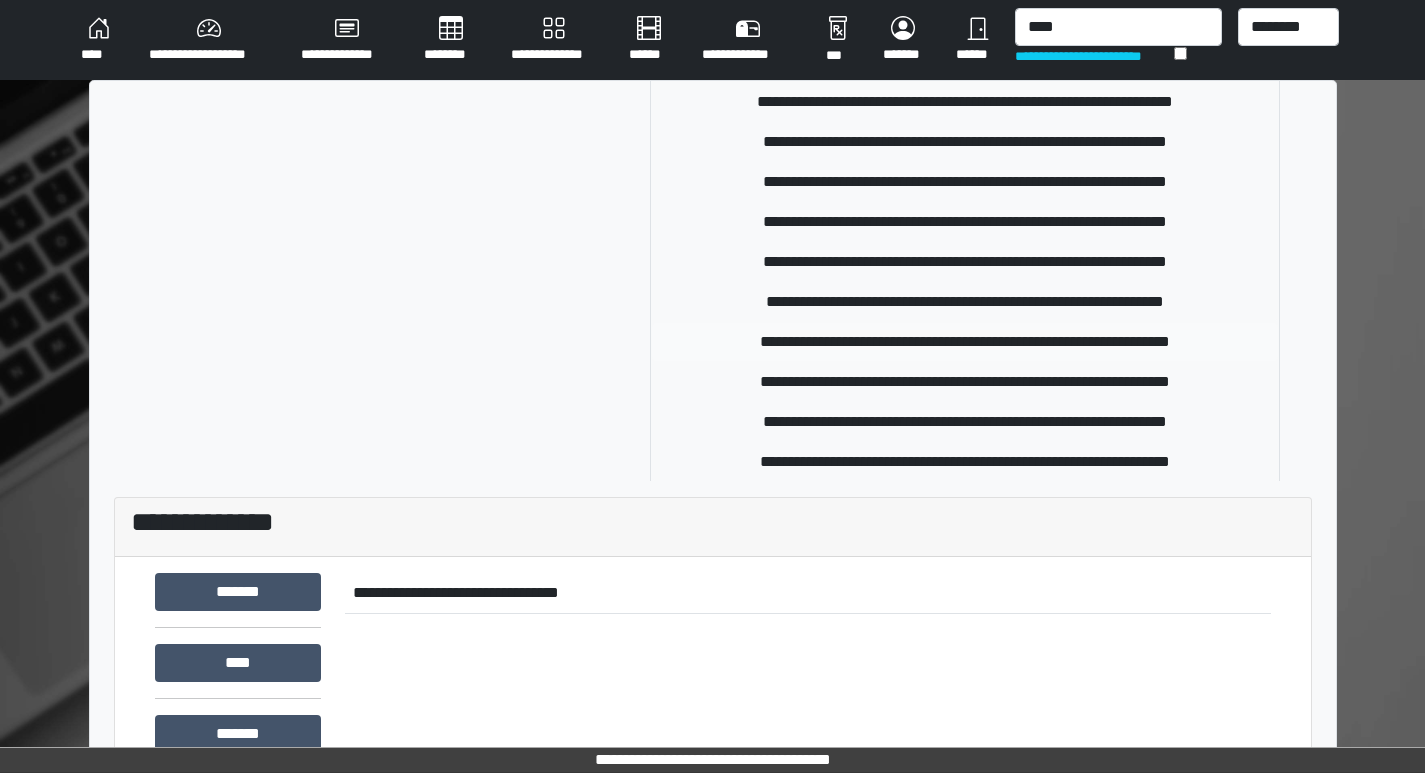type 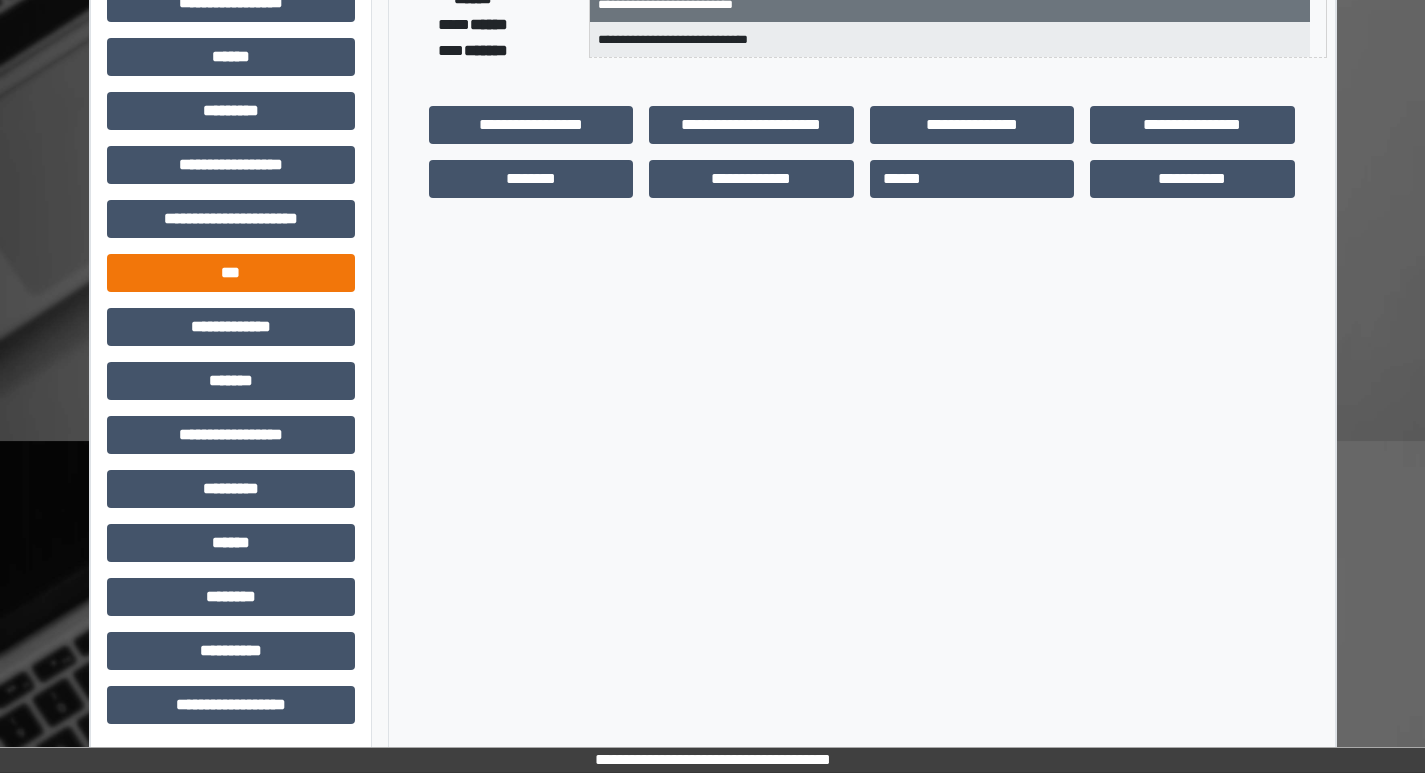 scroll, scrollTop: 401, scrollLeft: 0, axis: vertical 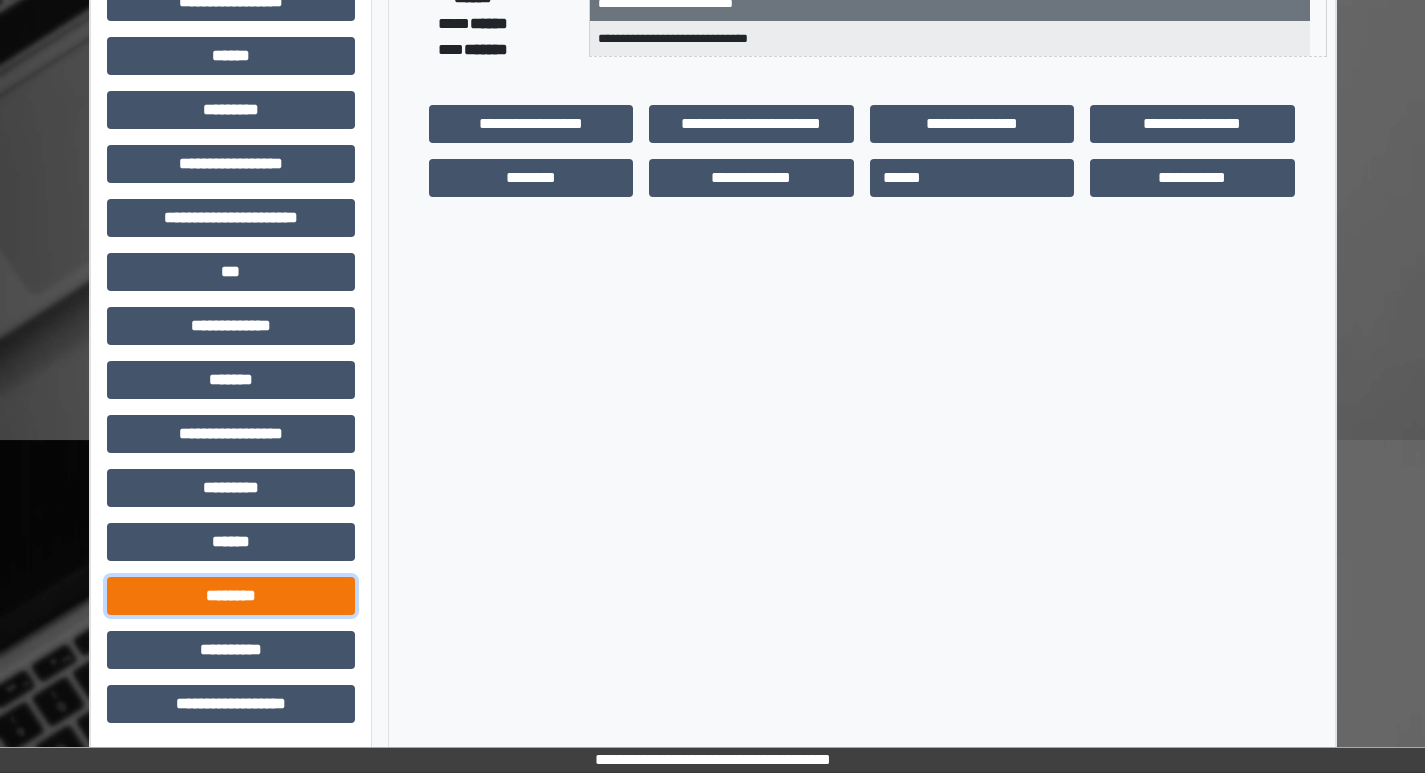 click on "********" at bounding box center [231, 596] 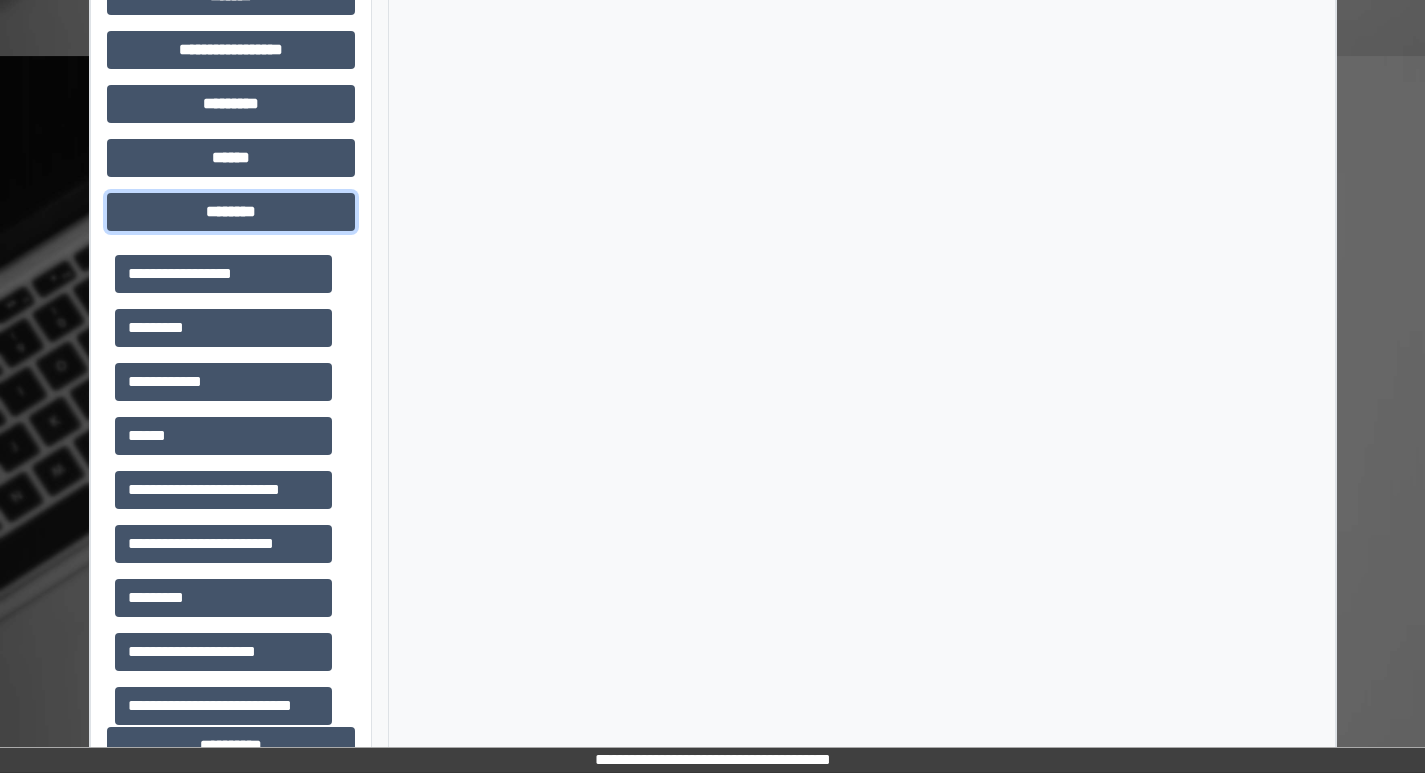 scroll, scrollTop: 801, scrollLeft: 0, axis: vertical 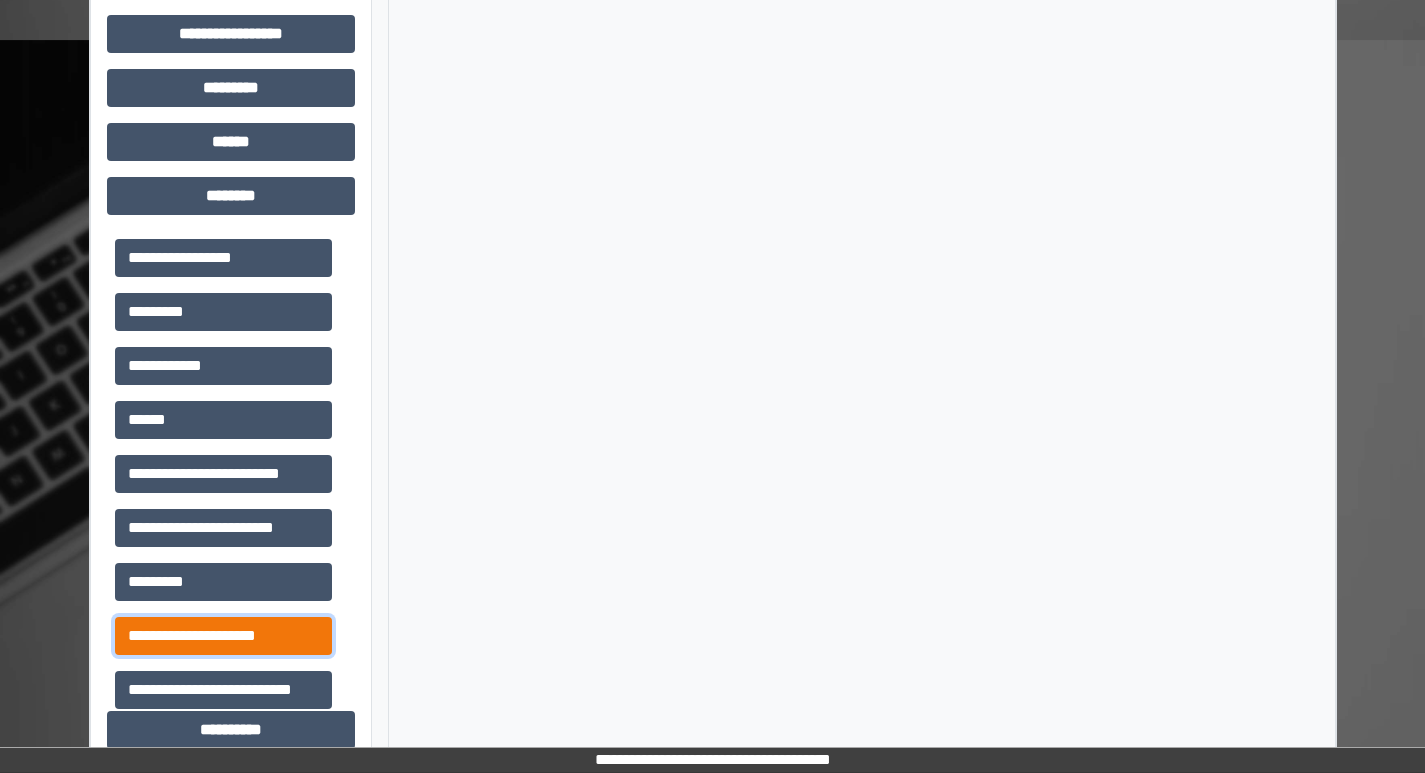 click on "**********" at bounding box center (223, 636) 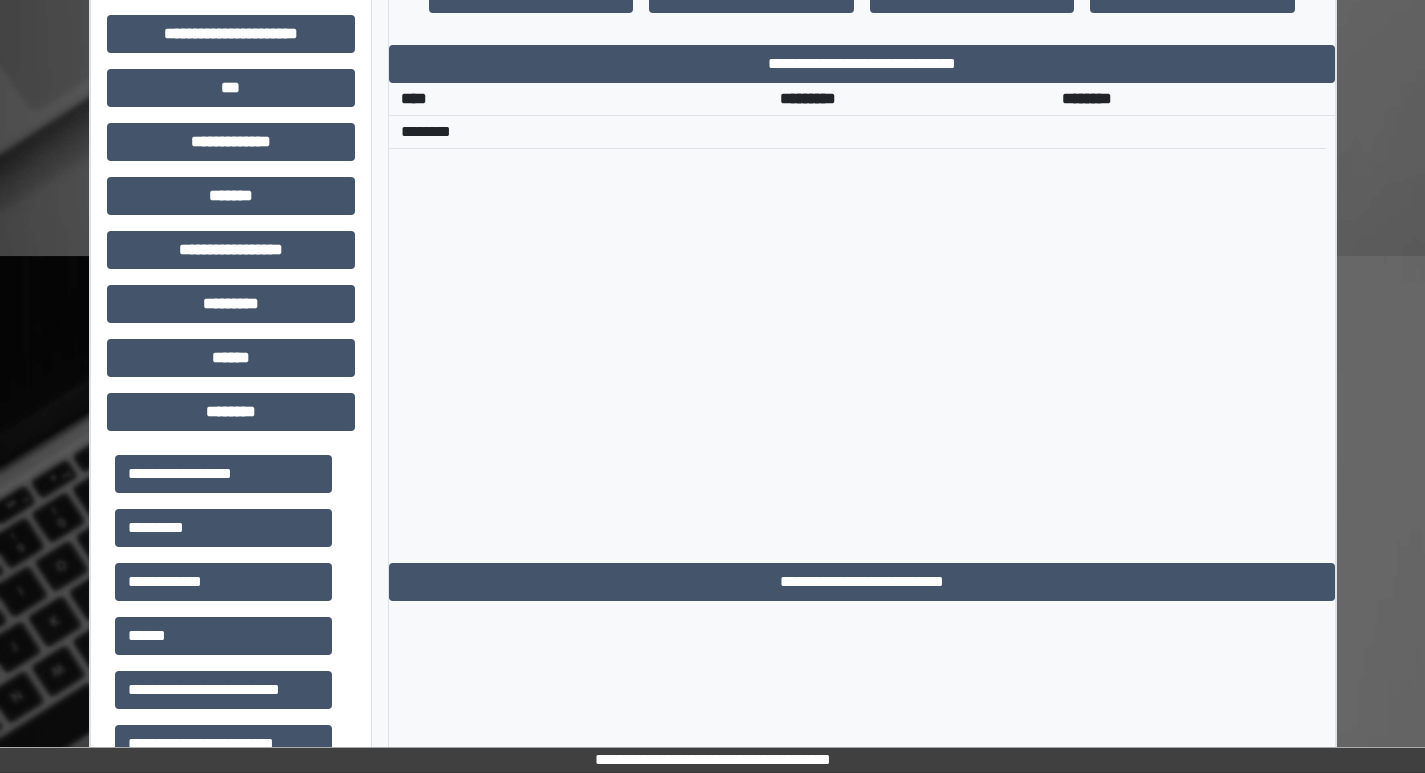 scroll, scrollTop: 600, scrollLeft: 0, axis: vertical 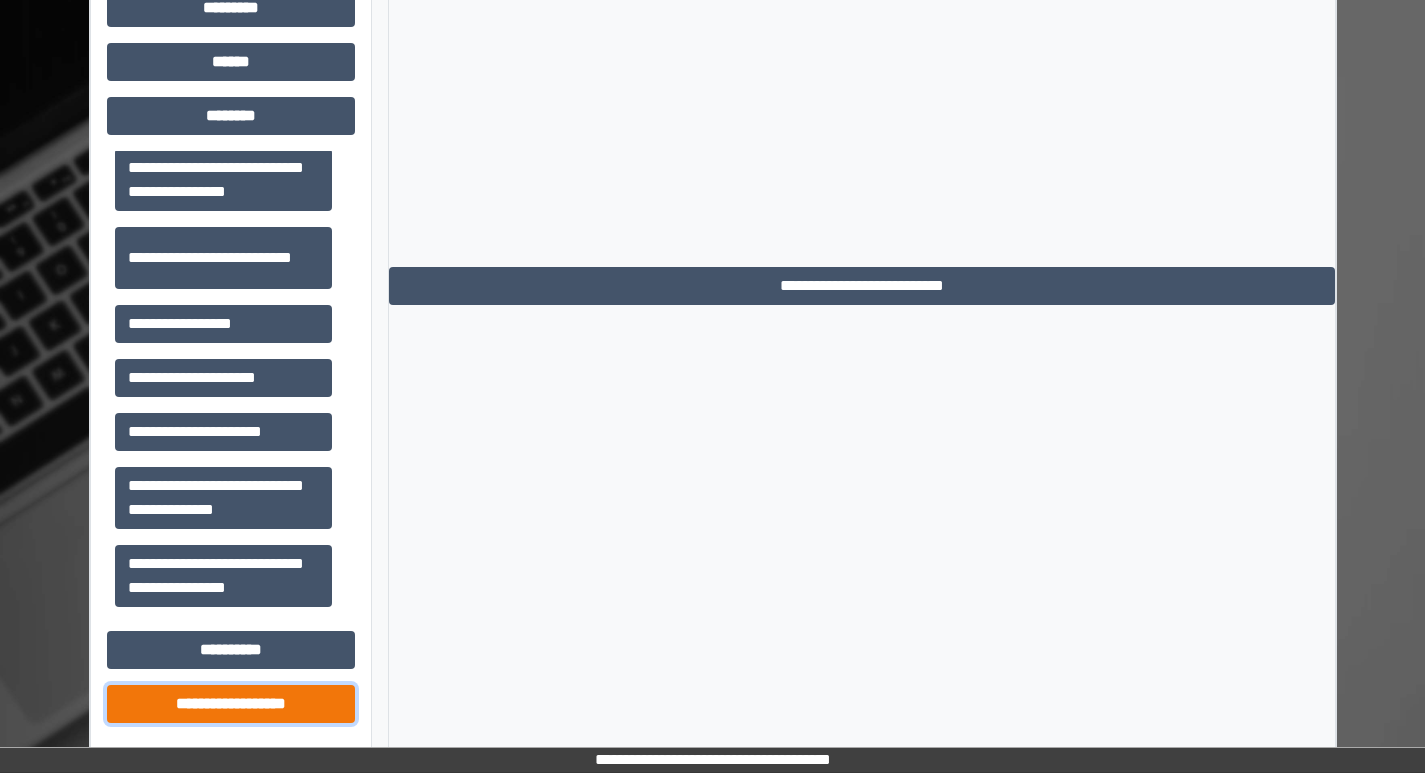 click on "**********" at bounding box center [231, 704] 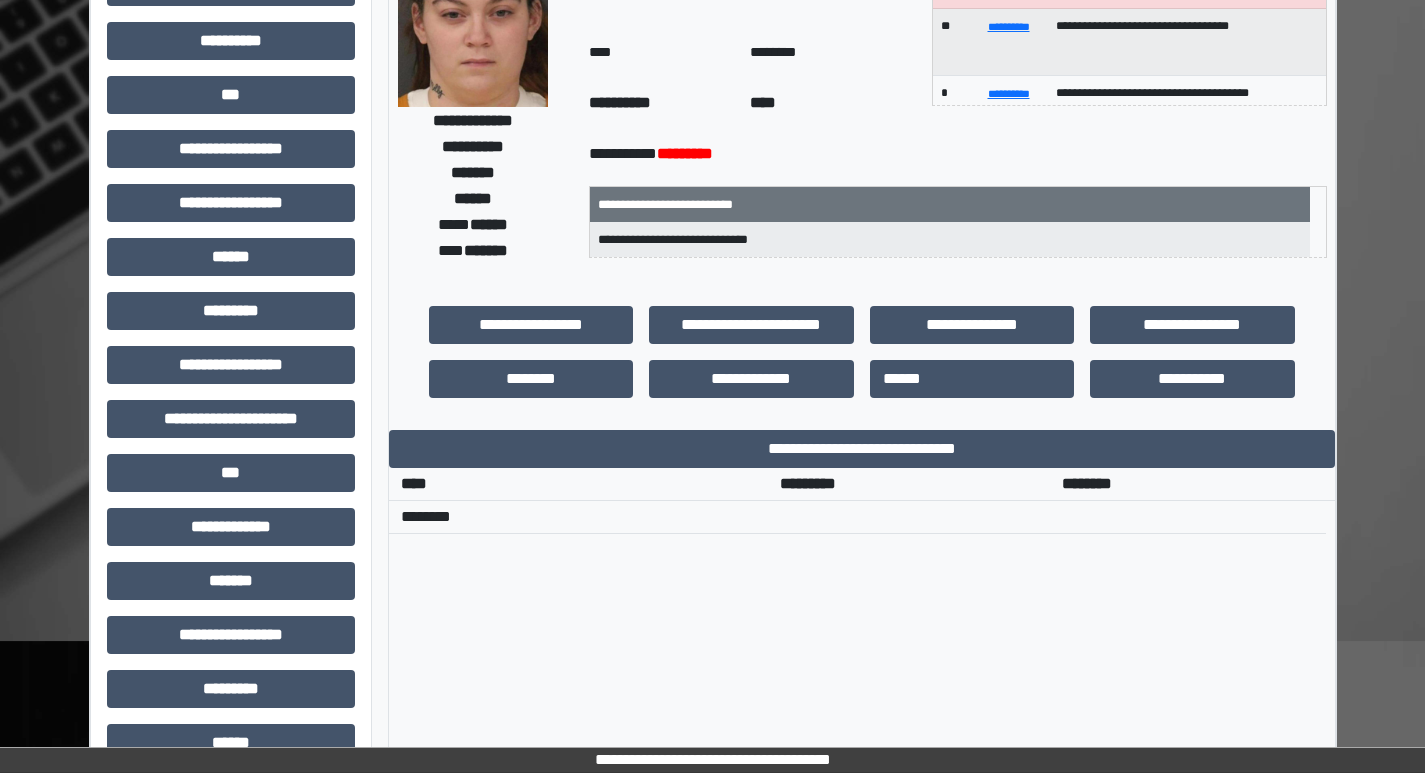 scroll, scrollTop: 0, scrollLeft: 0, axis: both 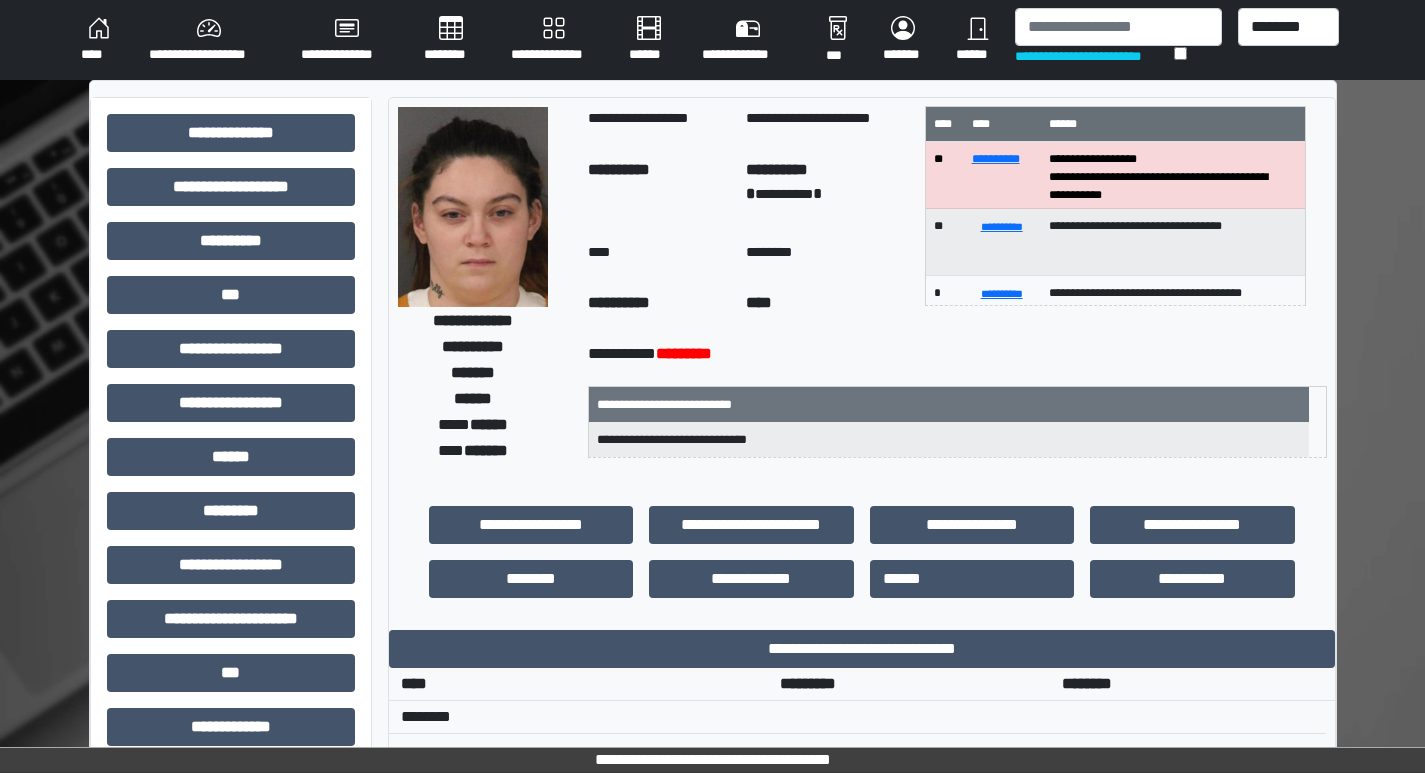 click on "**********" at bounding box center (1002, 175) 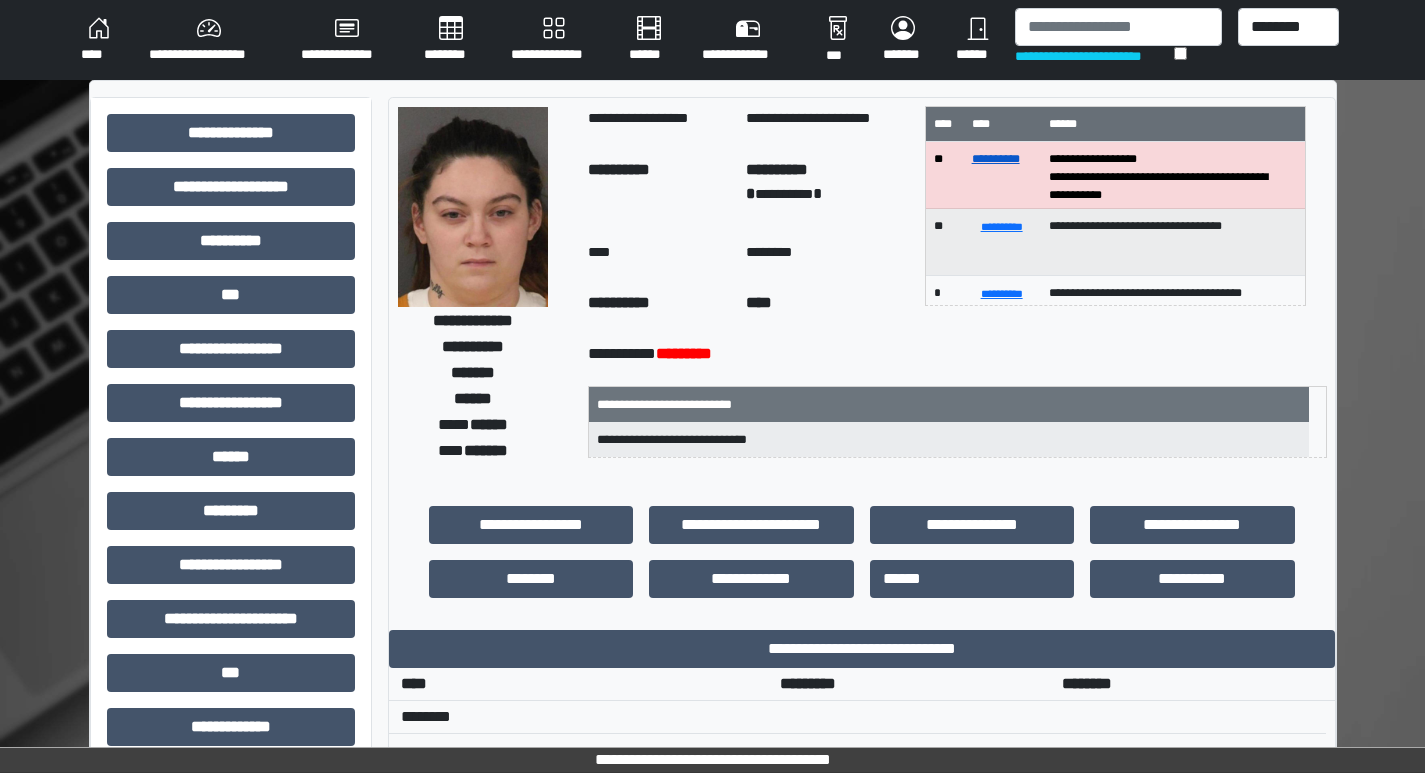 click on "**********" at bounding box center [996, 159] 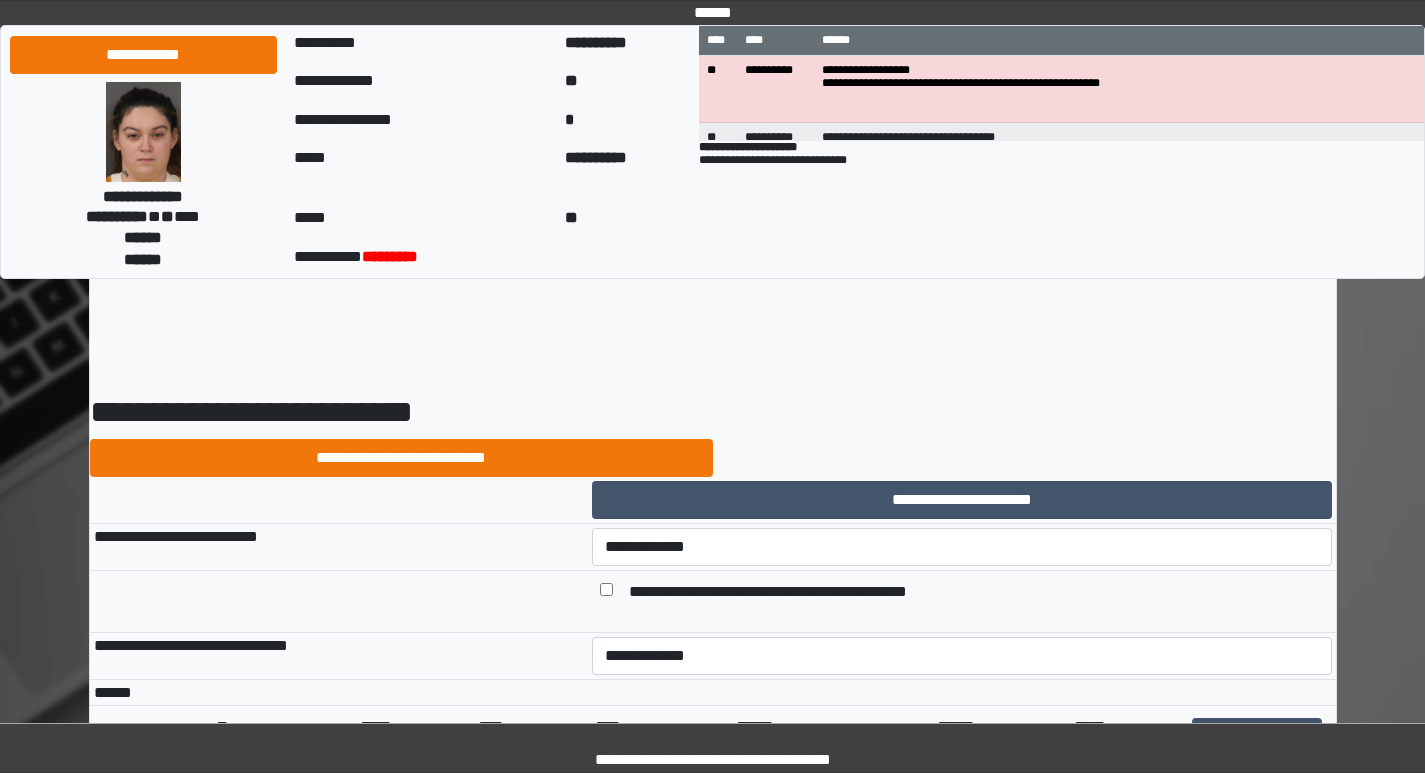 scroll, scrollTop: 0, scrollLeft: 0, axis: both 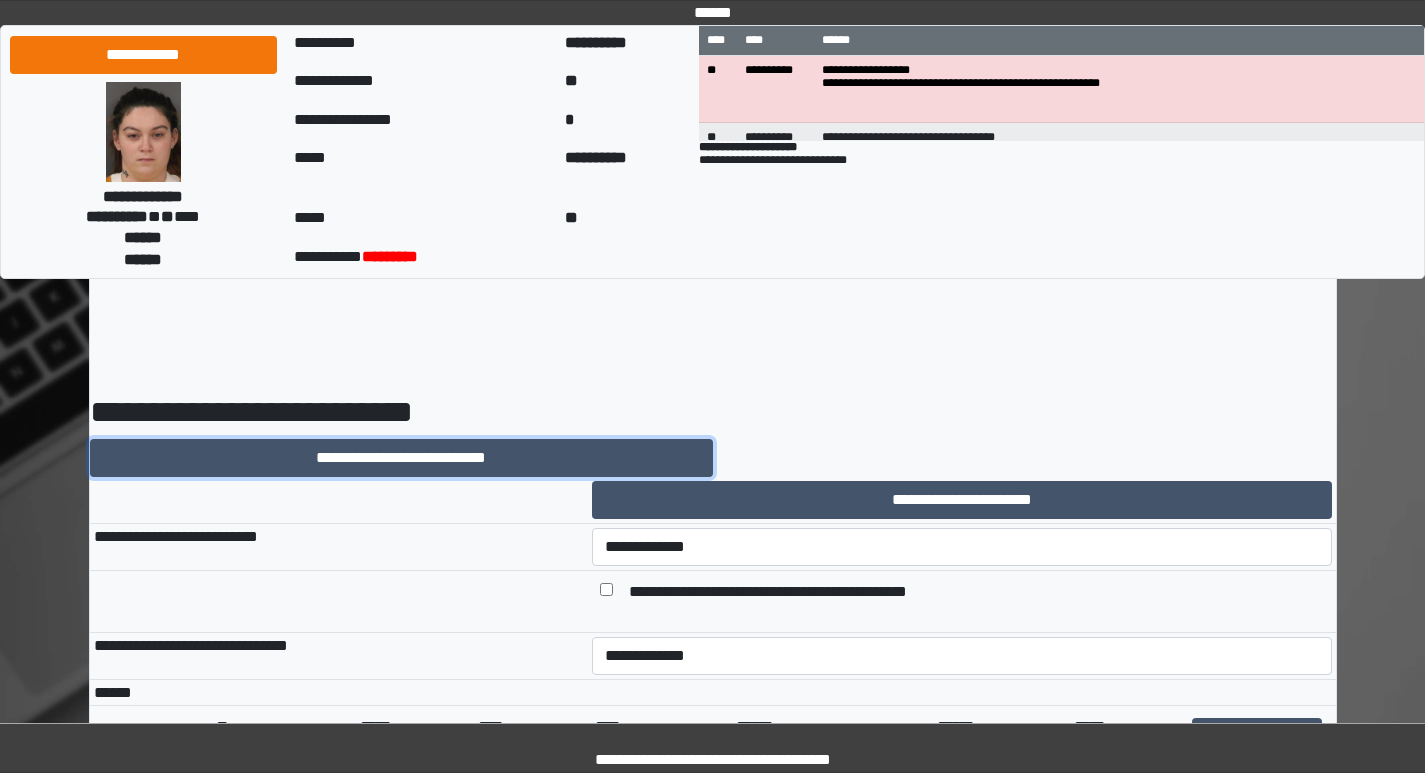 click on "**********" at bounding box center (401, 458) 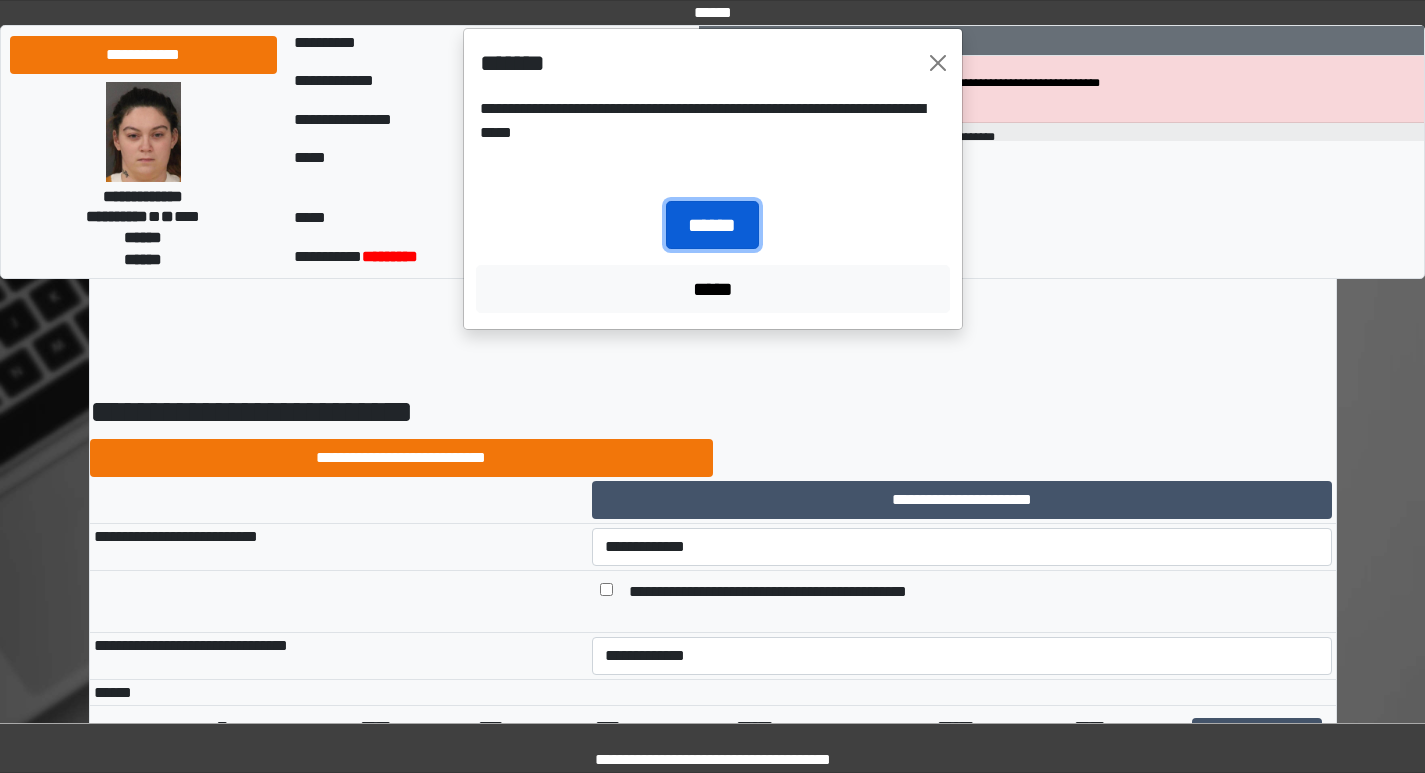 click on "******" at bounding box center (712, 225) 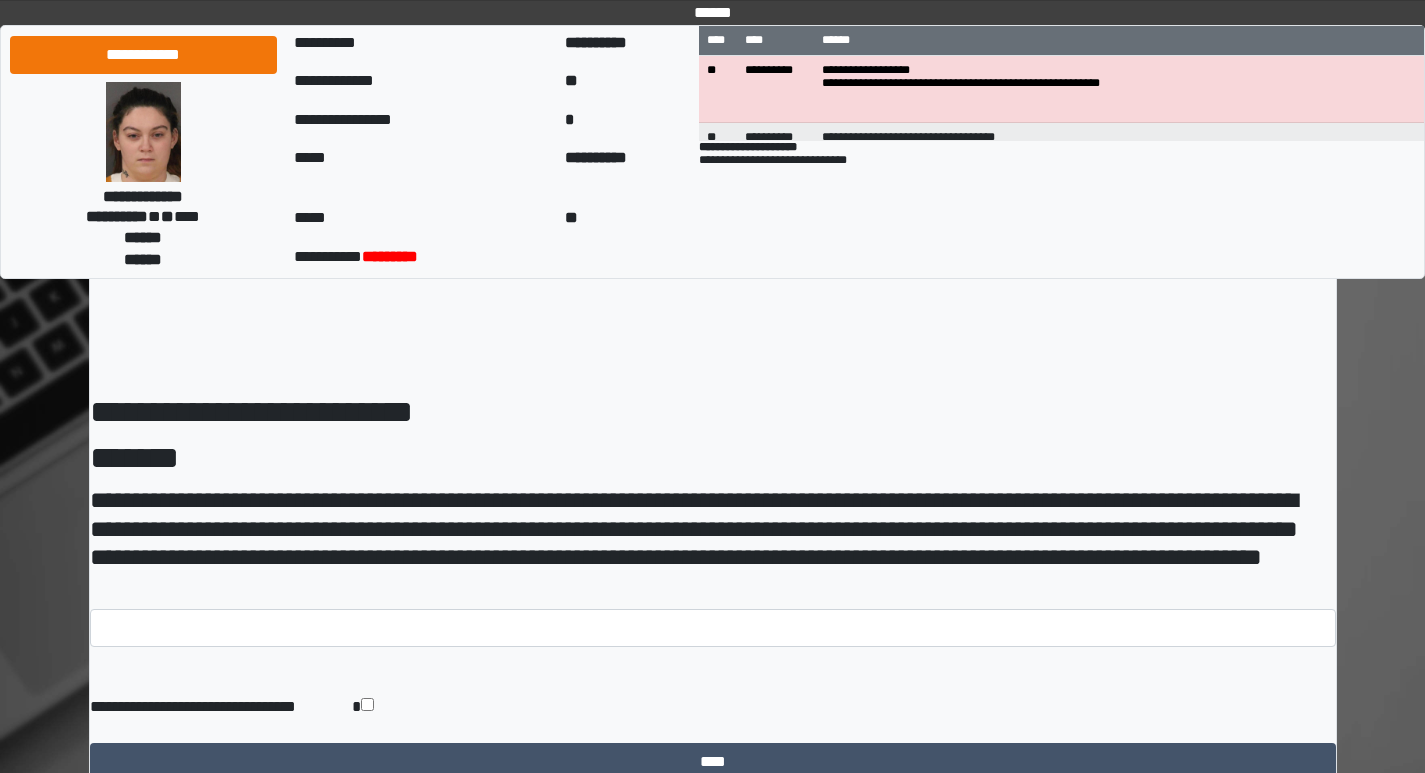 scroll, scrollTop: 0, scrollLeft: 0, axis: both 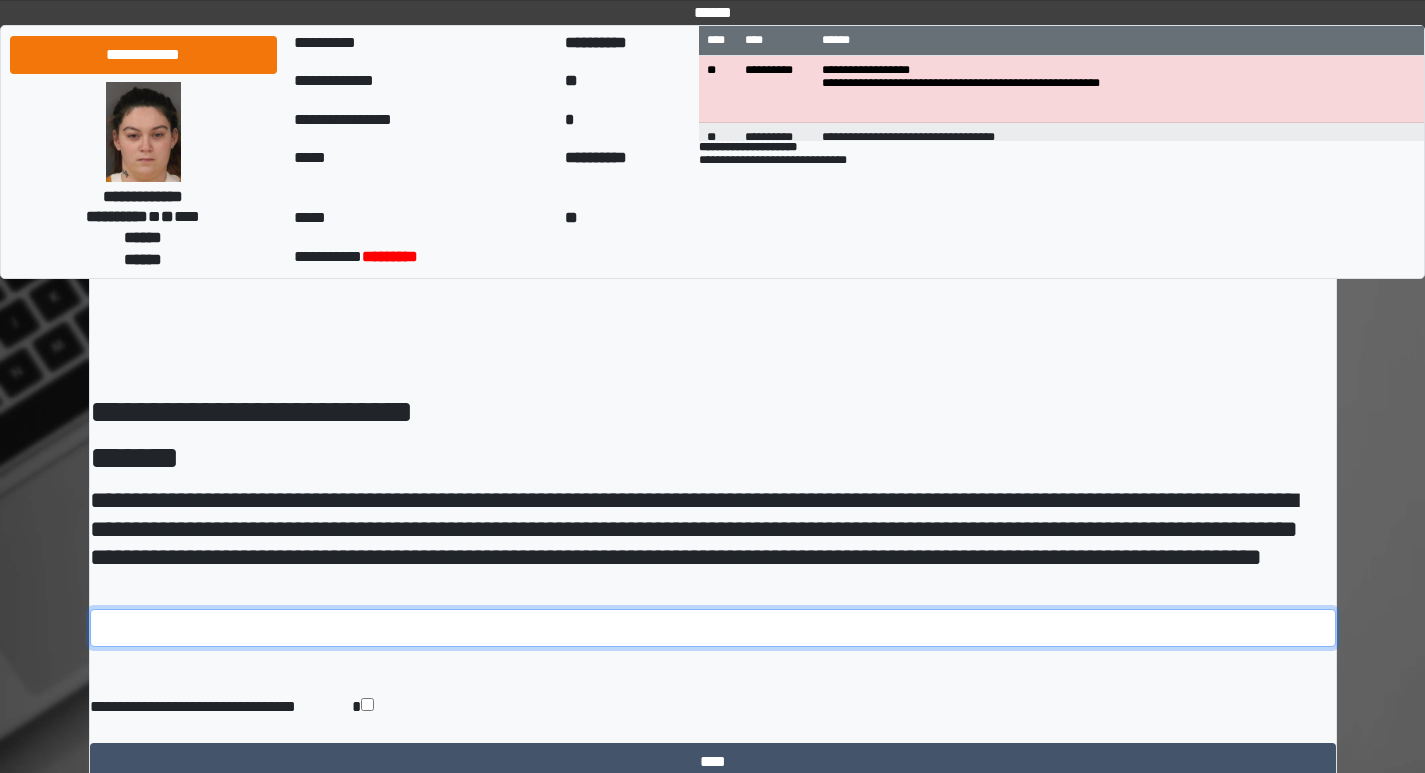click at bounding box center (713, 628) 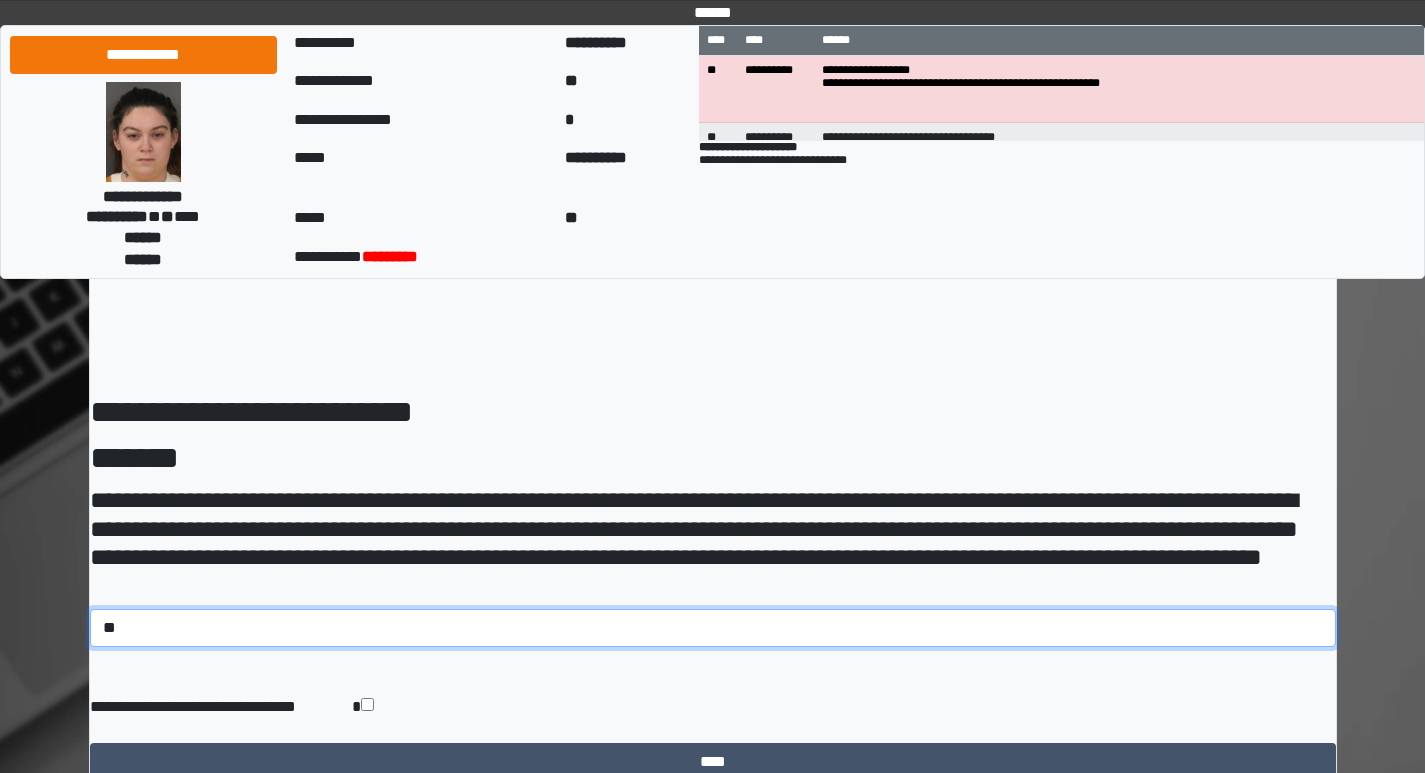 type on "*" 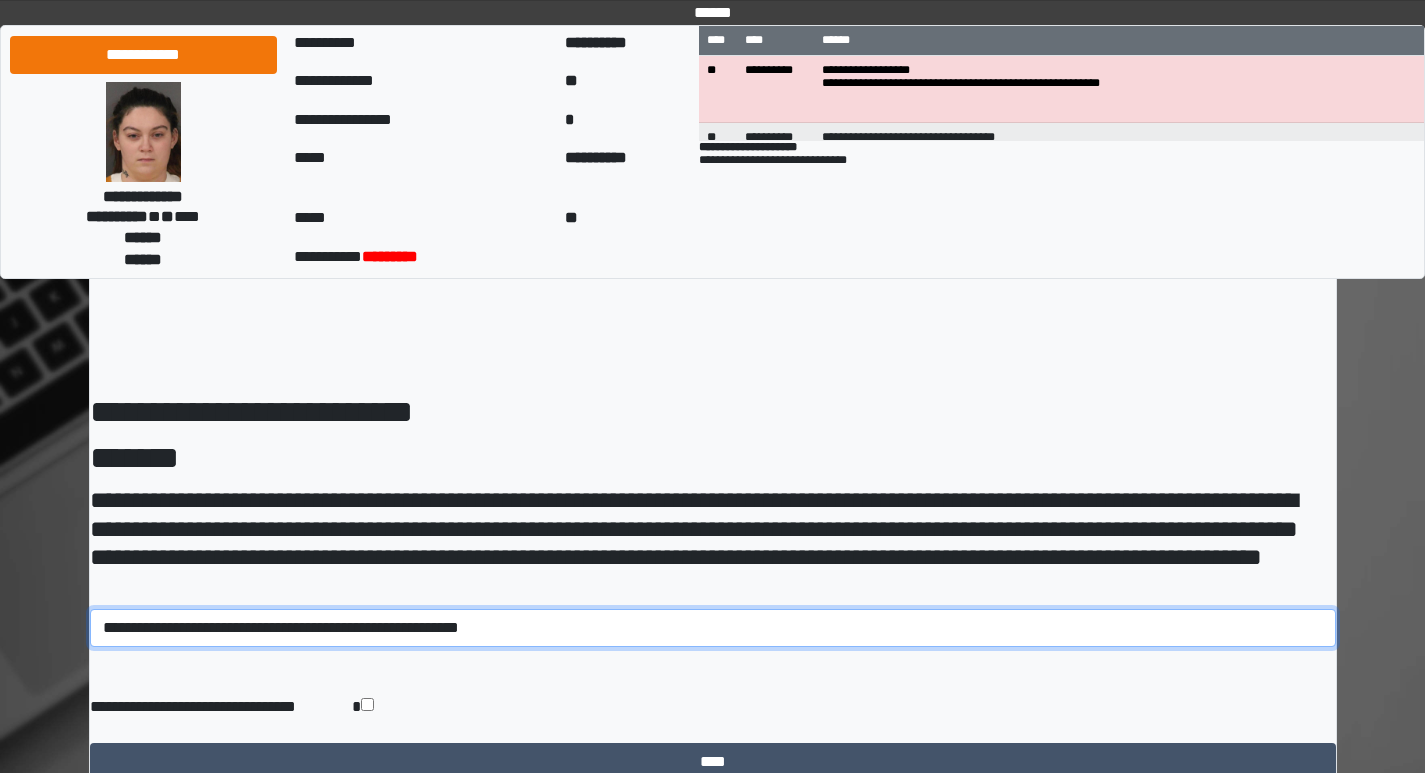 drag, startPoint x: 541, startPoint y: 628, endPoint x: 79, endPoint y: 606, distance: 462.5235 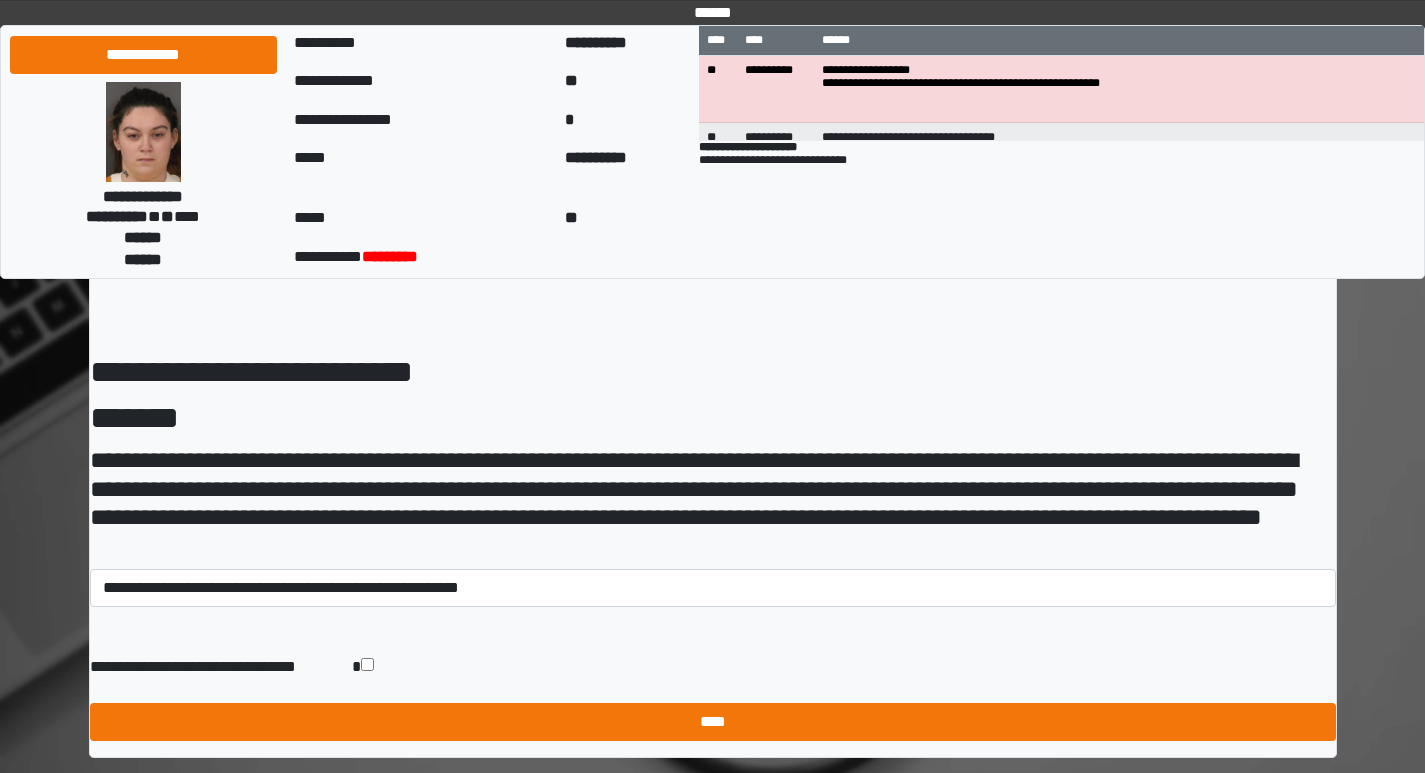 scroll, scrollTop: 79, scrollLeft: 0, axis: vertical 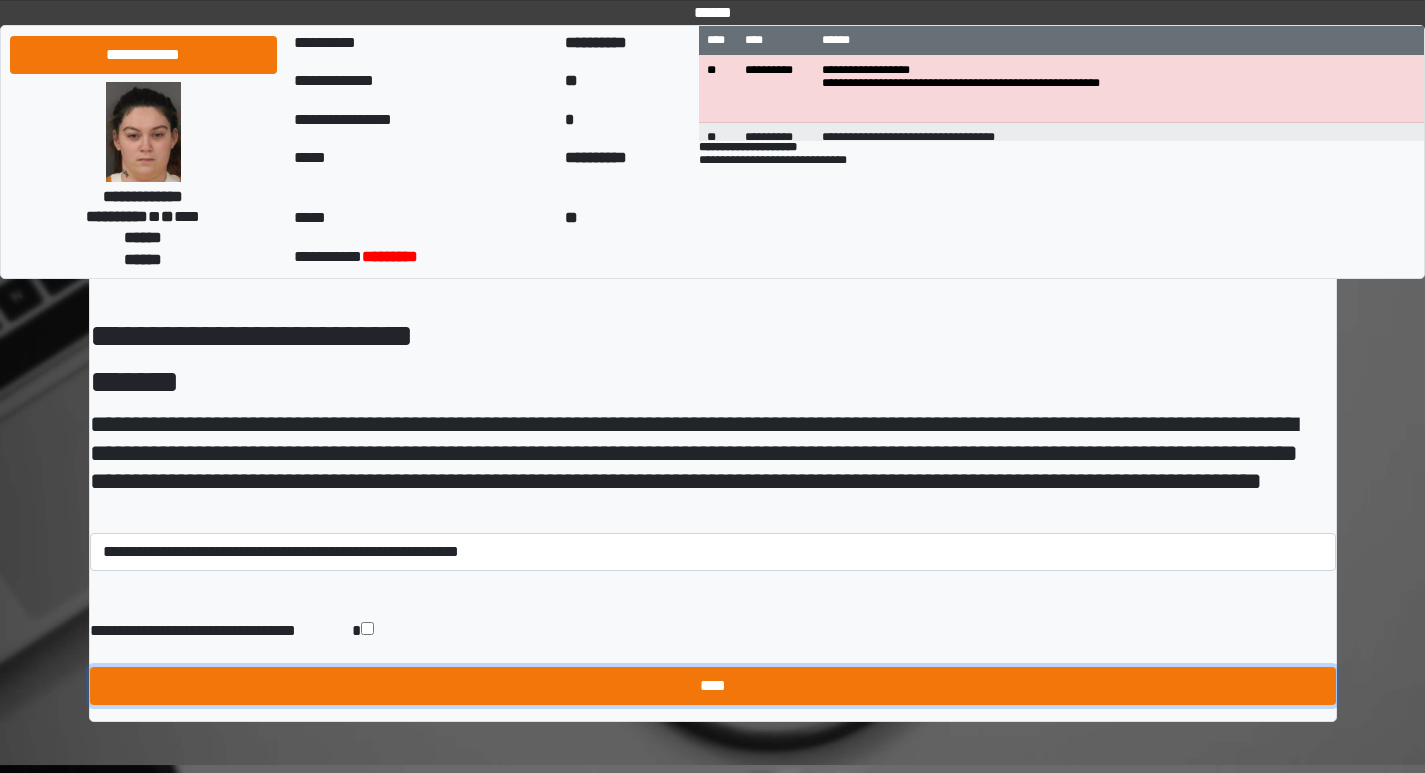 click on "****" at bounding box center [713, 686] 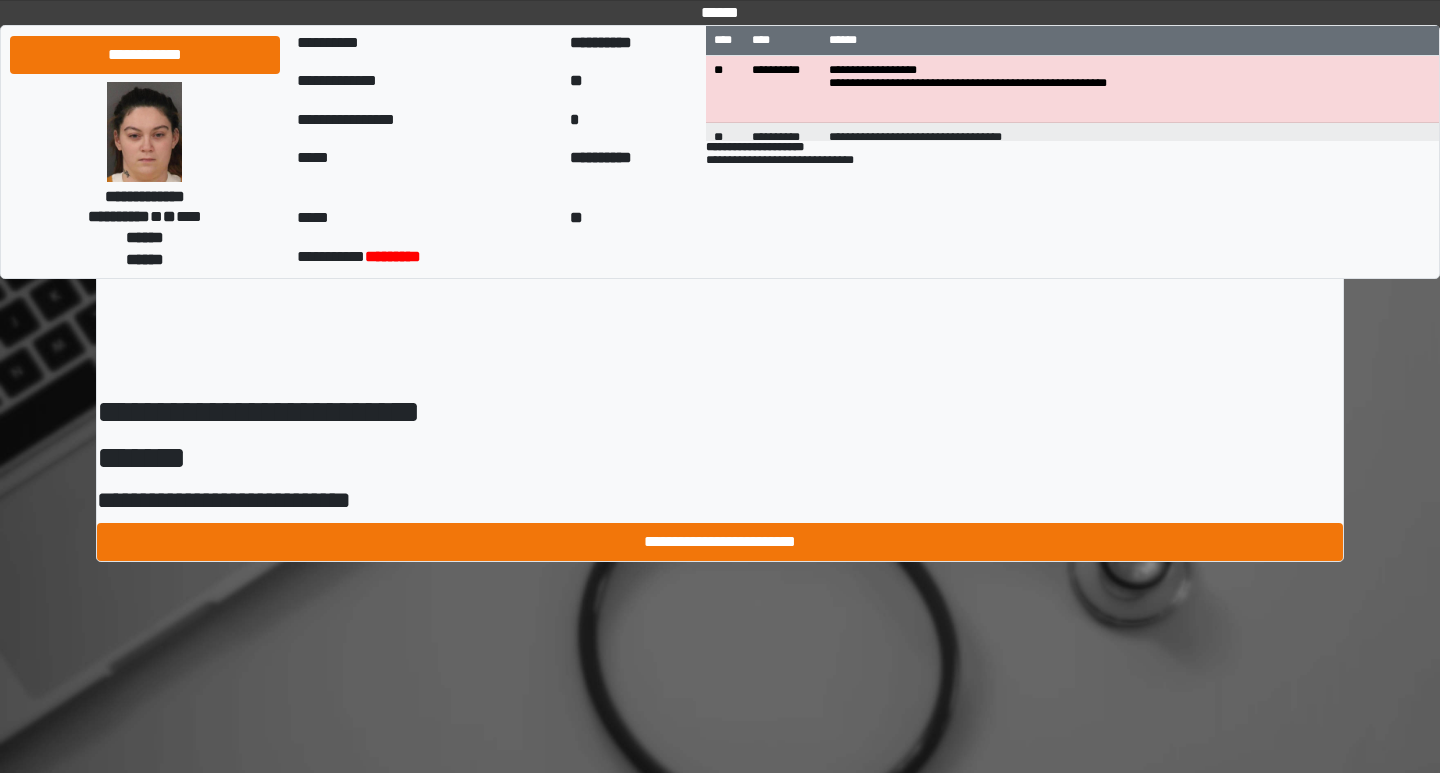 scroll, scrollTop: 0, scrollLeft: 0, axis: both 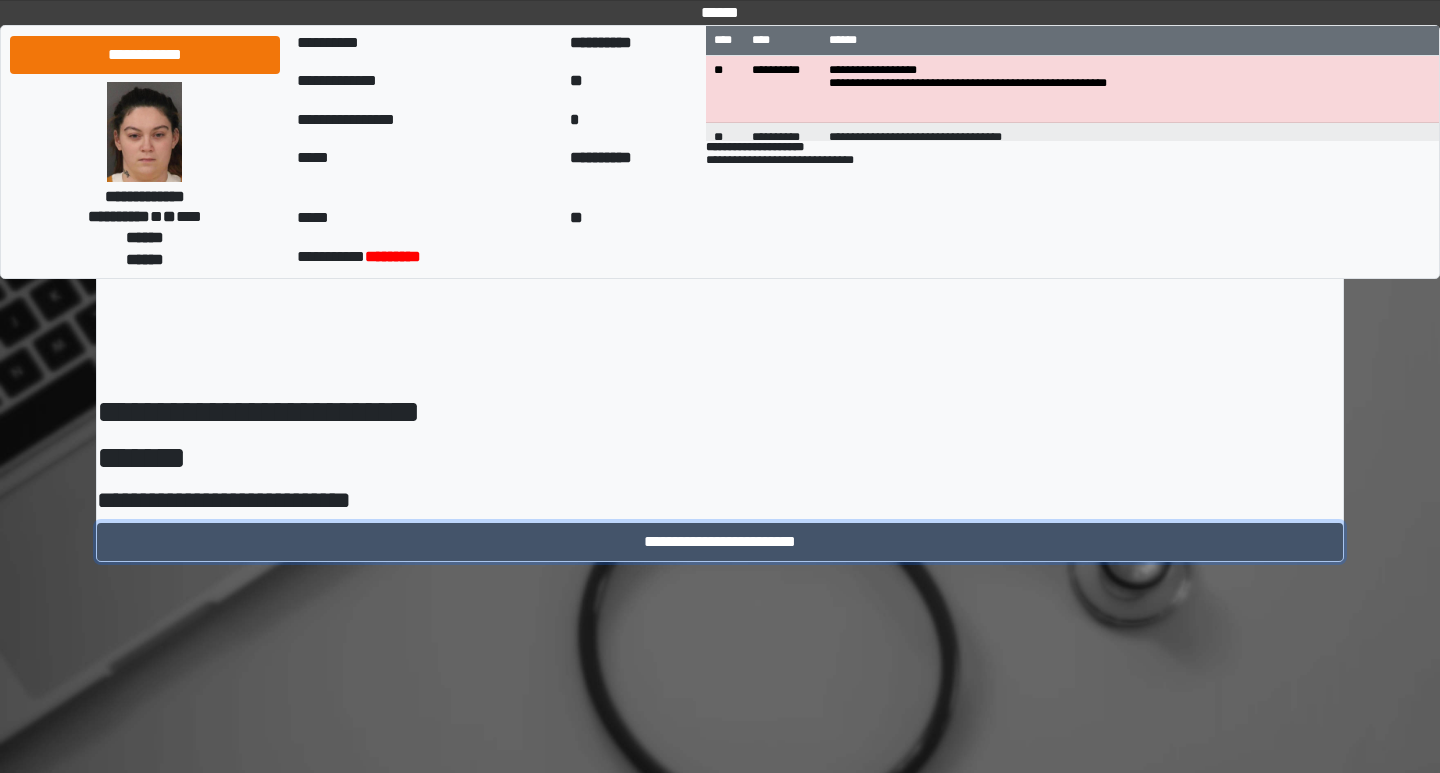 click on "**********" at bounding box center [720, 542] 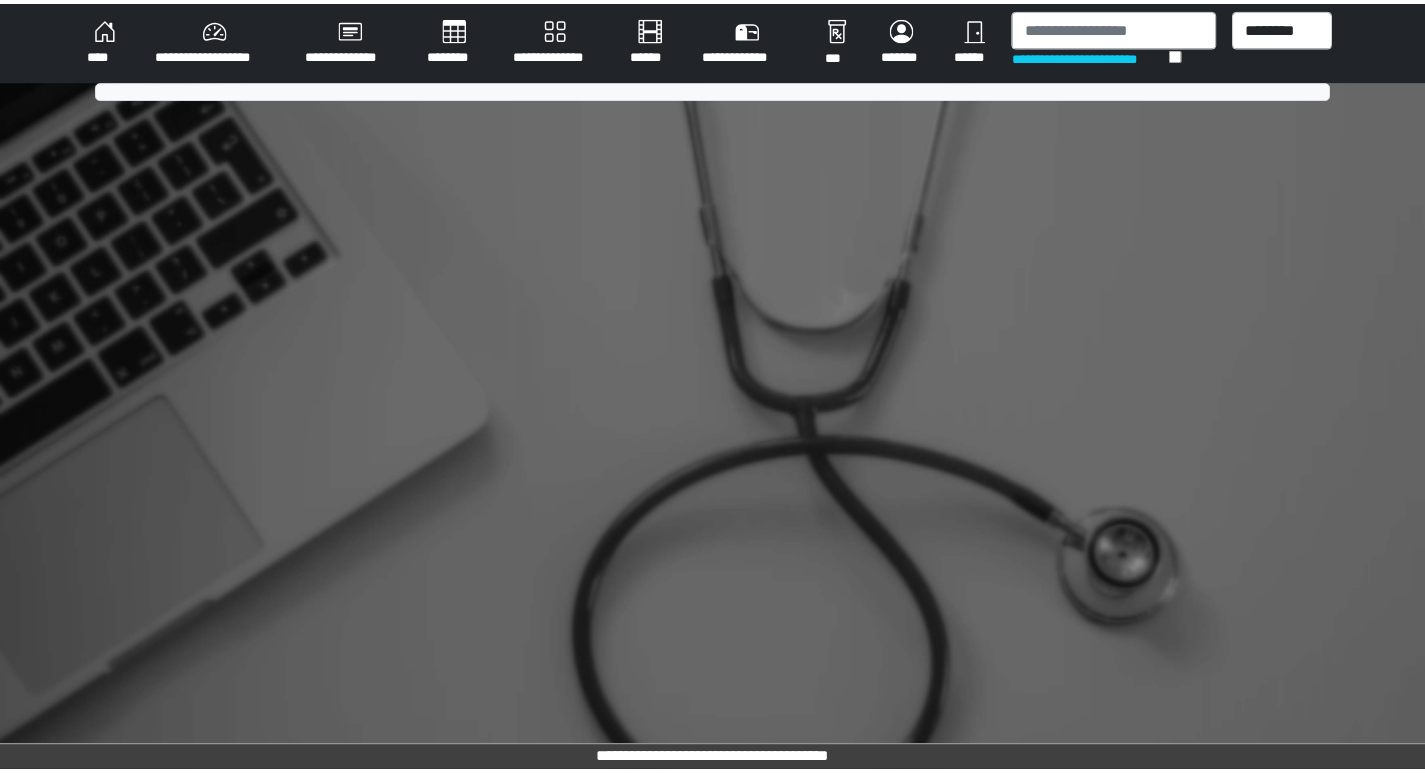 scroll, scrollTop: 0, scrollLeft: 0, axis: both 